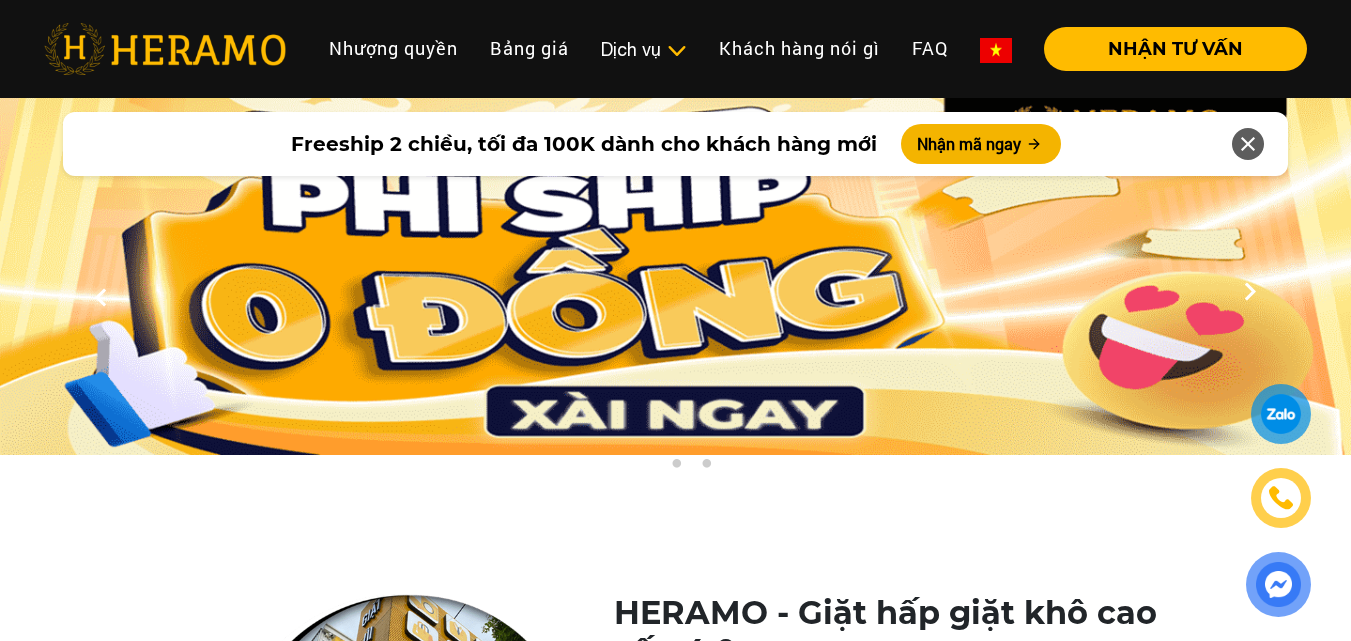 scroll, scrollTop: 600, scrollLeft: 0, axis: vertical 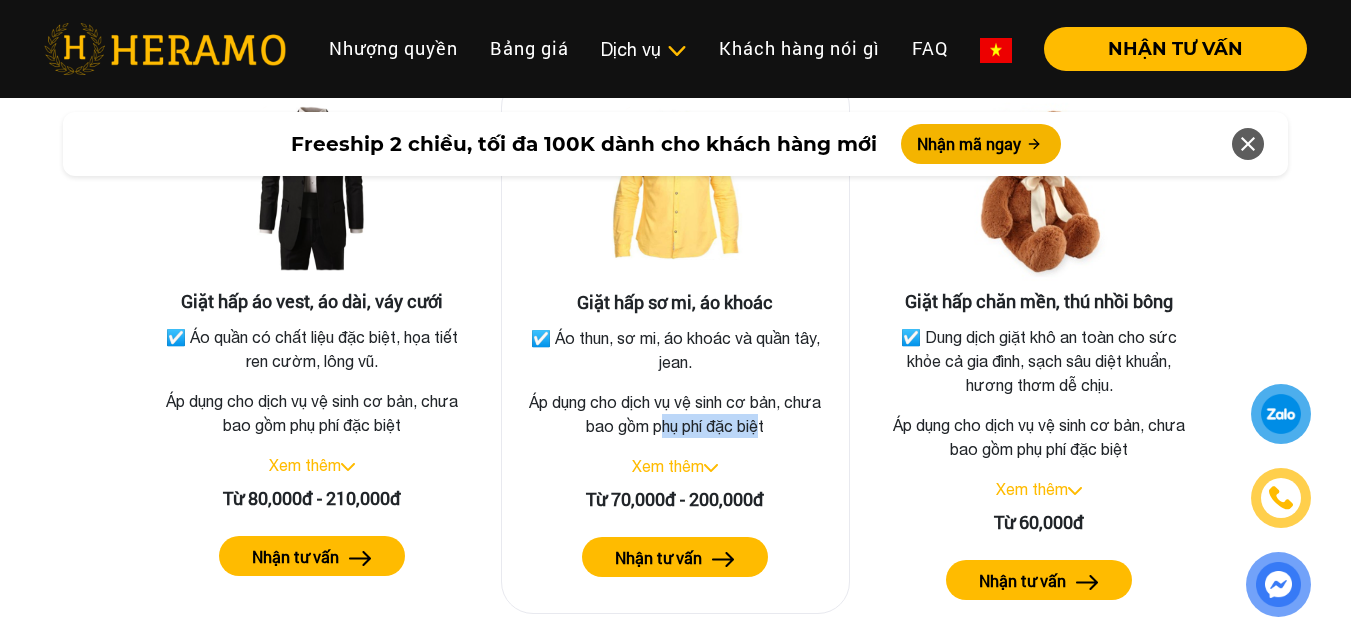 drag, startPoint x: 663, startPoint y: 443, endPoint x: 762, endPoint y: 447, distance: 99.08077 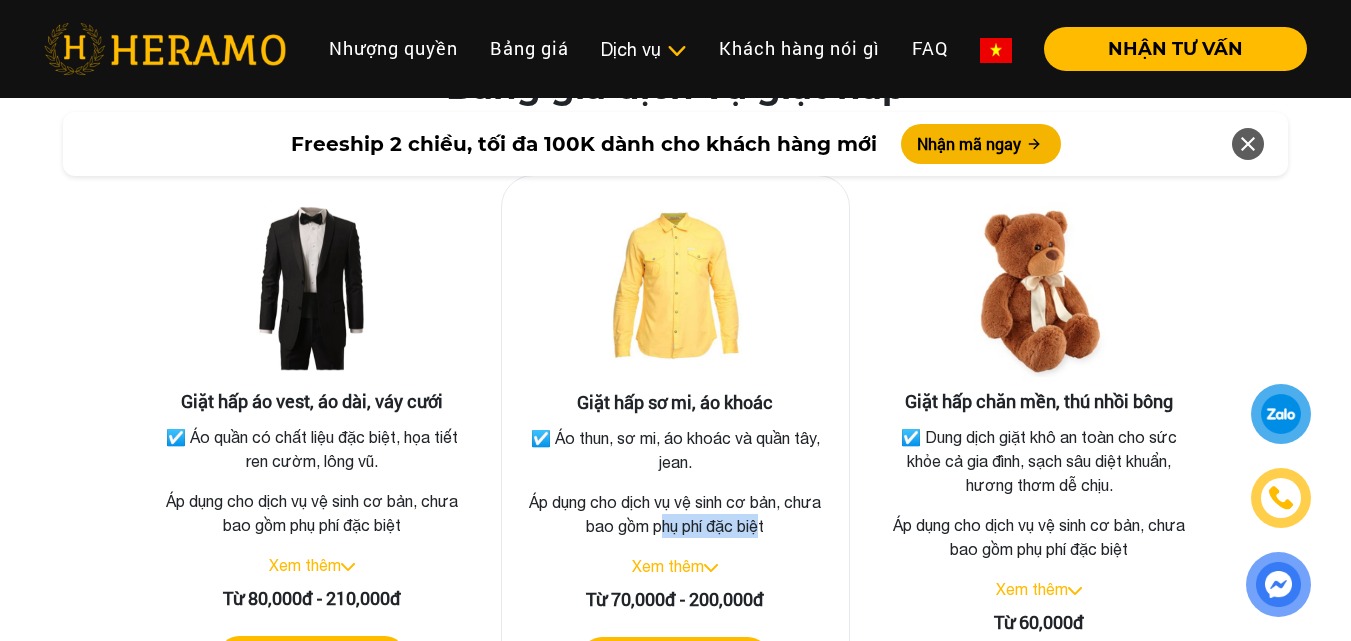 scroll, scrollTop: 3700, scrollLeft: 0, axis: vertical 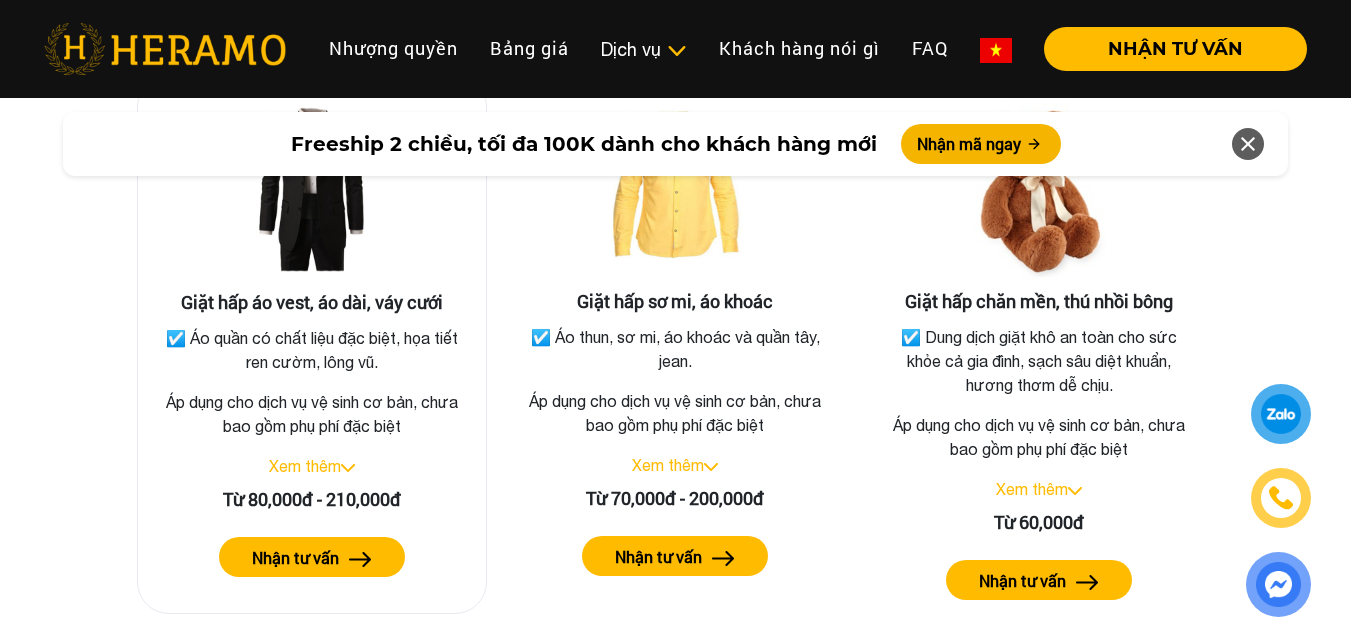 click on "Từ 80,000đ - 210,000đ" 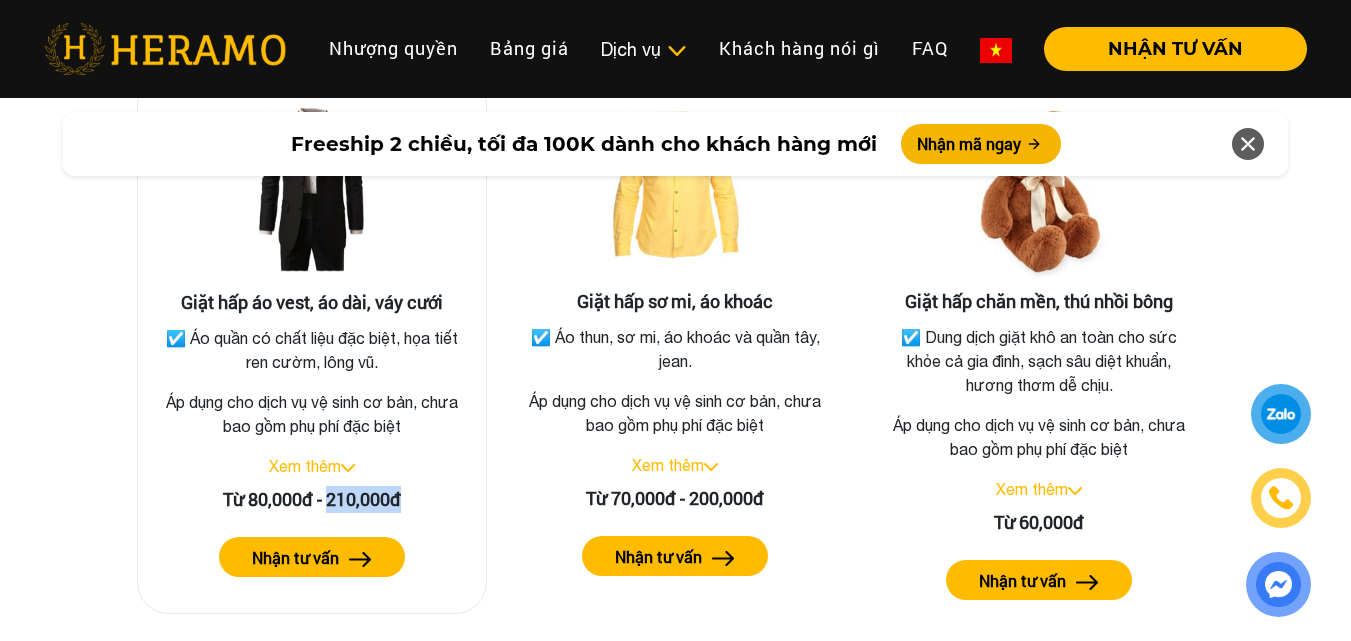 click on "Từ 80,000đ - 210,000đ" 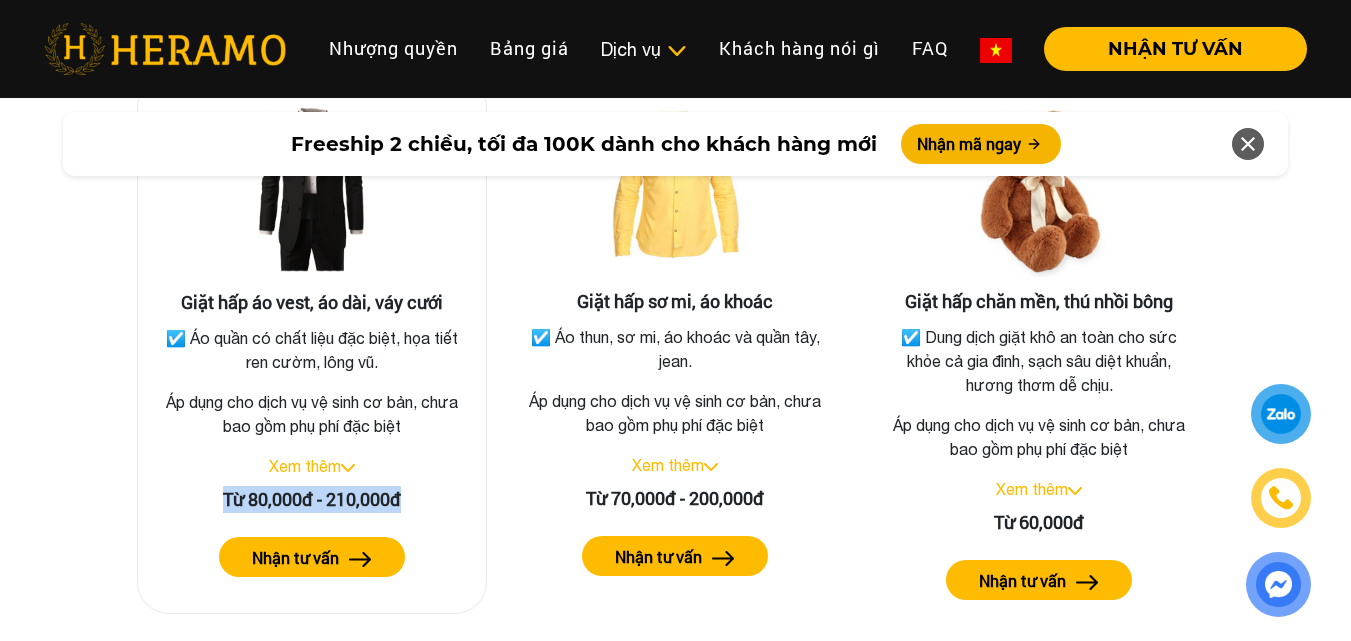 click on "Từ 80,000đ - 210,000đ" 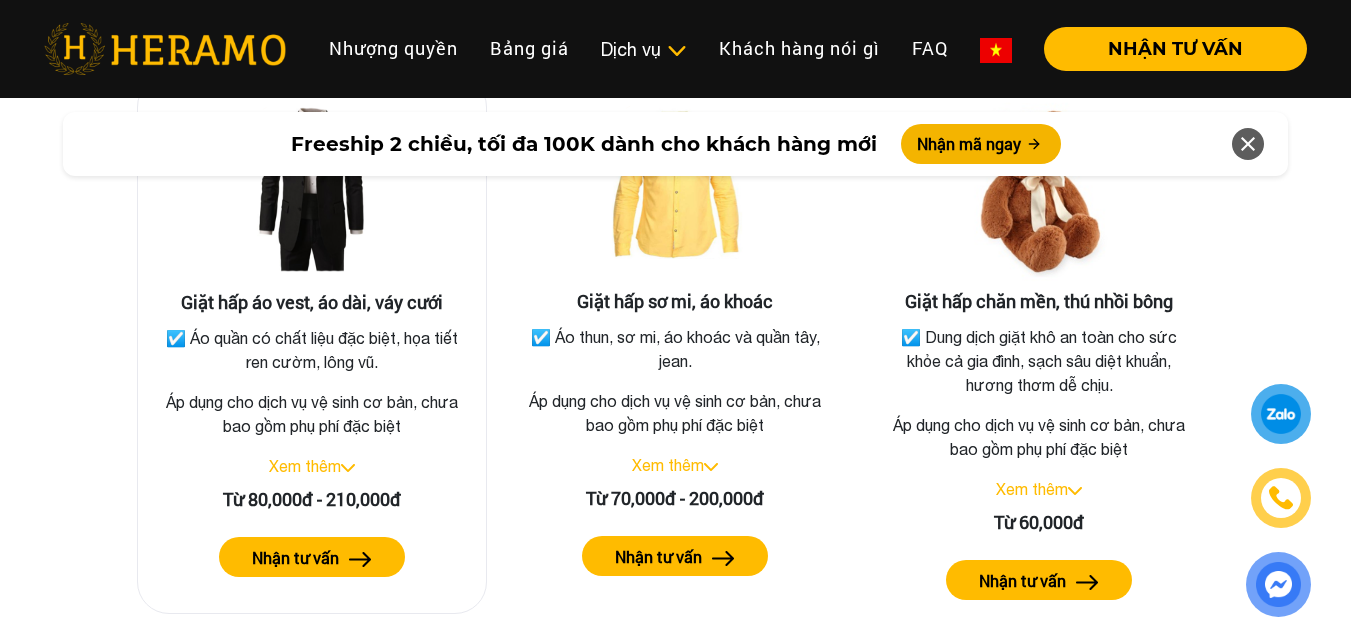 click on "Áp dụng cho dịch vụ vệ sinh cơ bản, chưa bao gồm phụ phí đặc biệt" 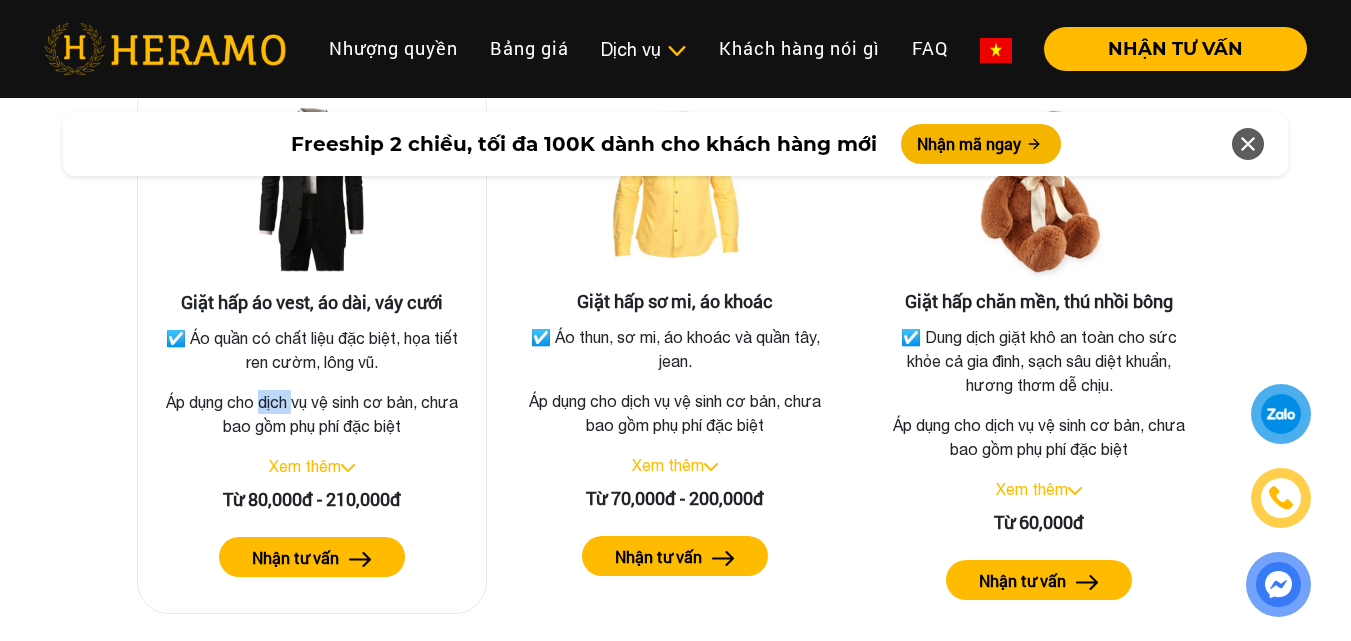 click on "Áp dụng cho dịch vụ vệ sinh cơ bản, chưa bao gồm phụ phí đặc biệt" 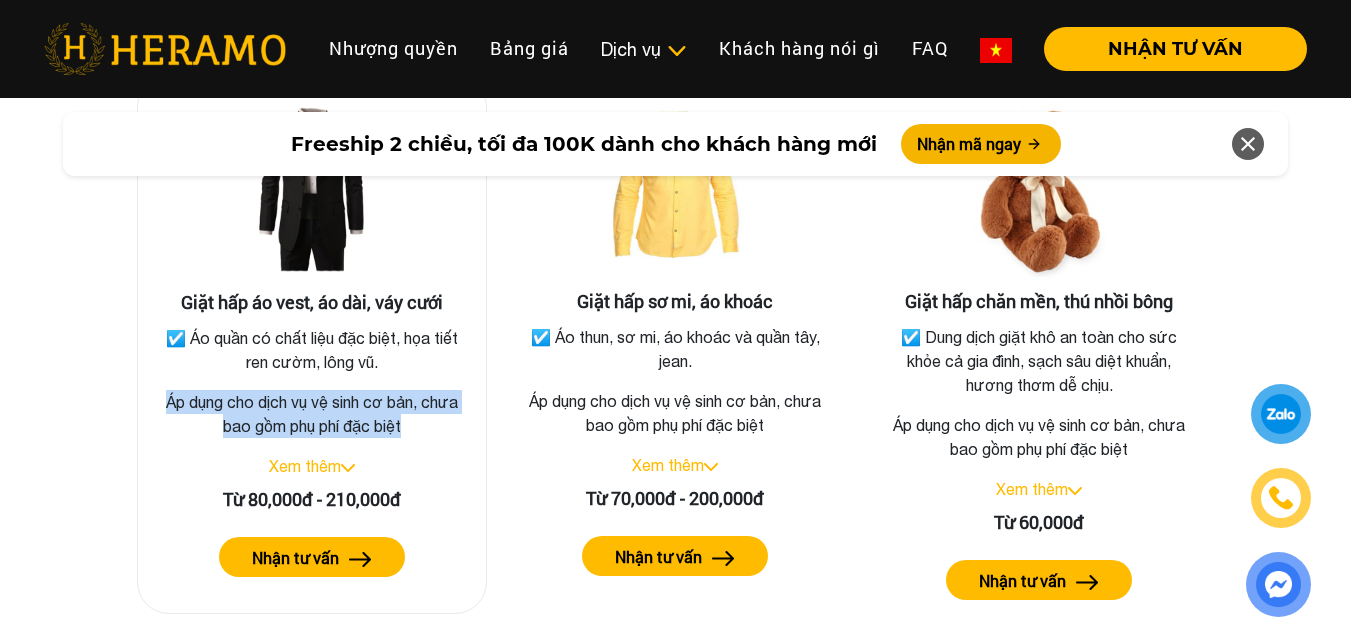 click on "Áp dụng cho dịch vụ vệ sinh cơ bản, chưa bao gồm phụ phí đặc biệt" 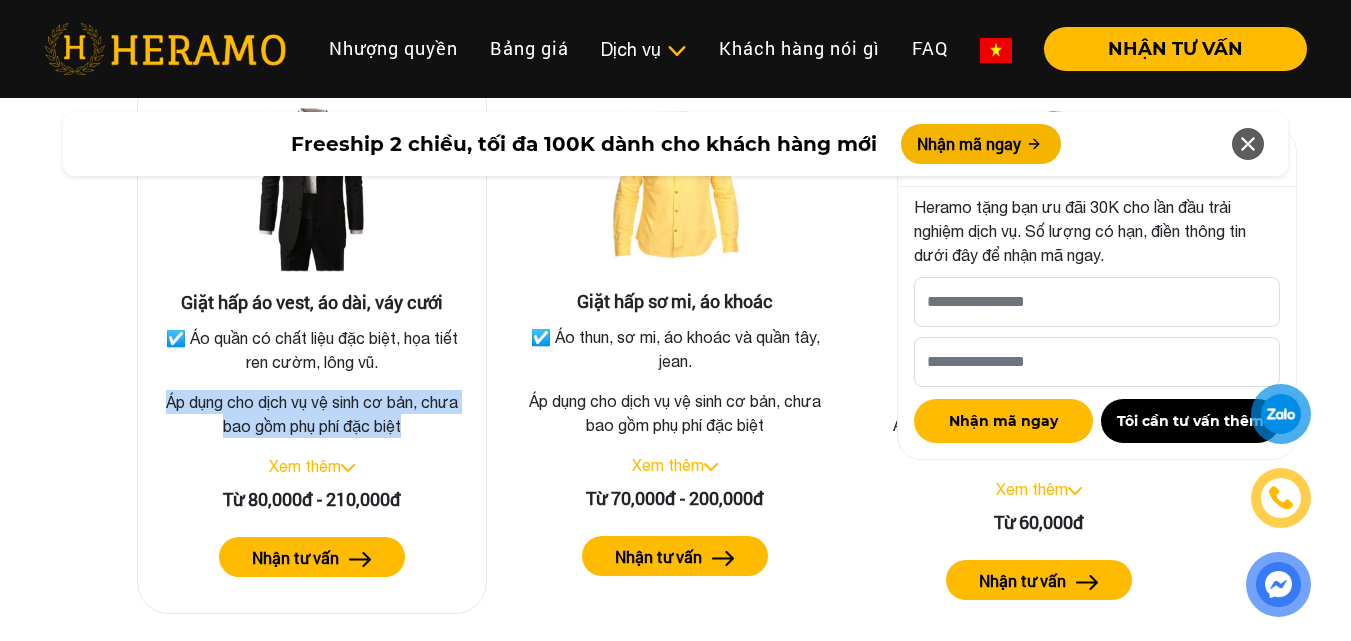 click on "Áp dụng cho dịch vụ vệ sinh cơ bản, chưa bao gồm phụ phí đặc biệt" 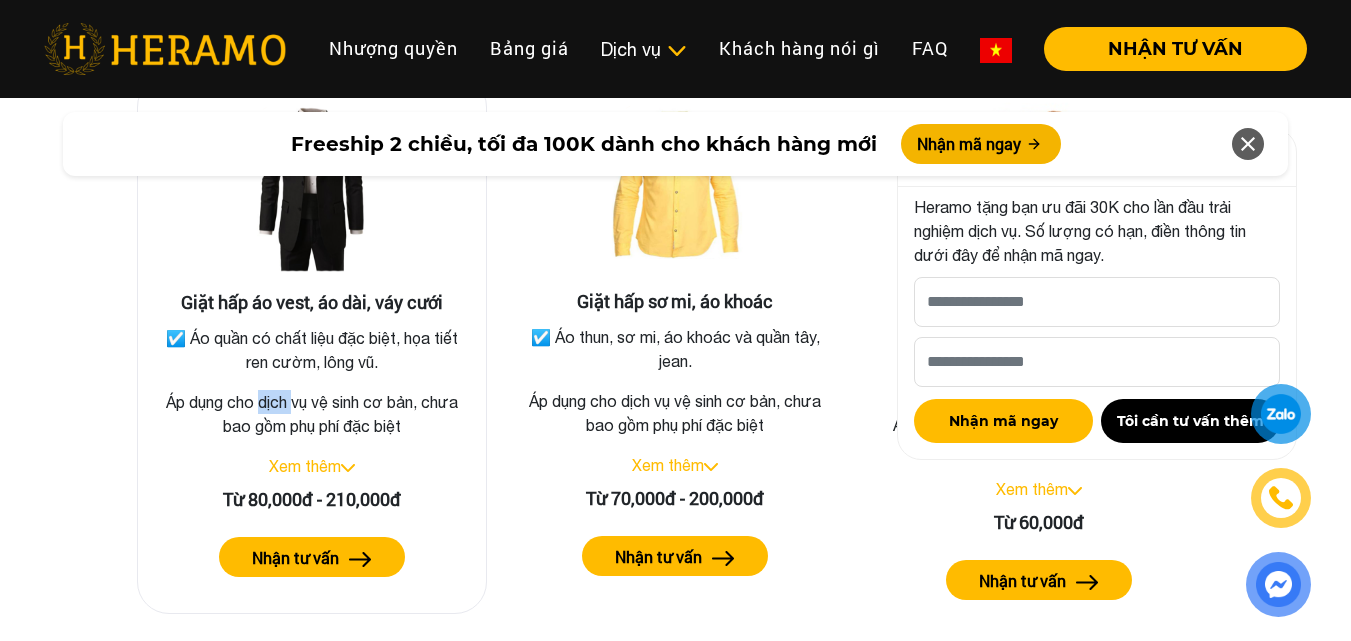 click on "Áp dụng cho dịch vụ vệ sinh cơ bản, chưa bao gồm phụ phí đặc biệt" 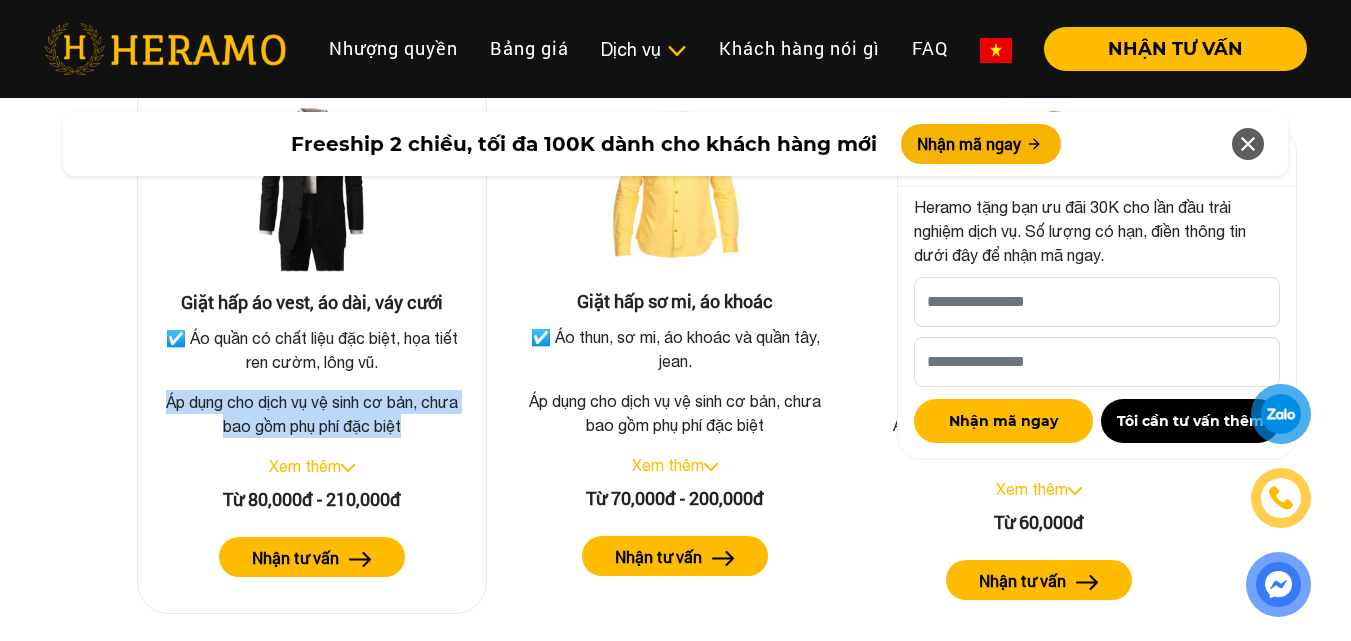 click on "Áp dụng cho dịch vụ vệ sinh cơ bản, chưa bao gồm phụ phí đặc biệt" 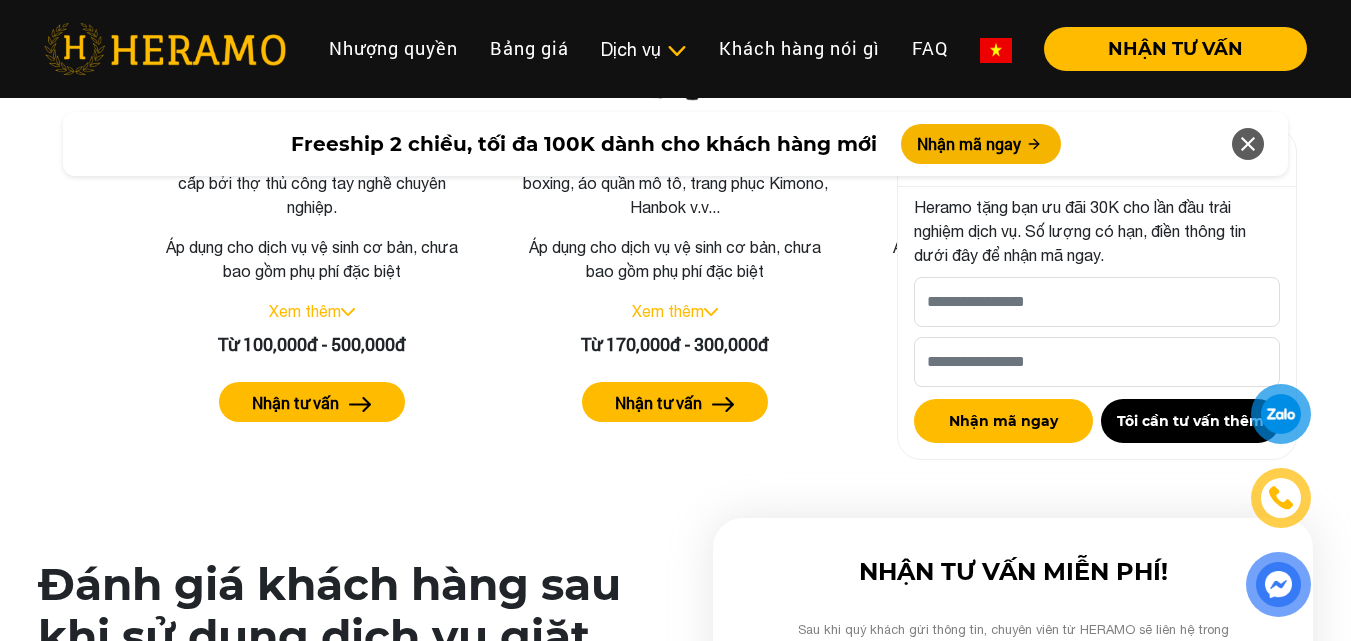 scroll, scrollTop: 4899, scrollLeft: 0, axis: vertical 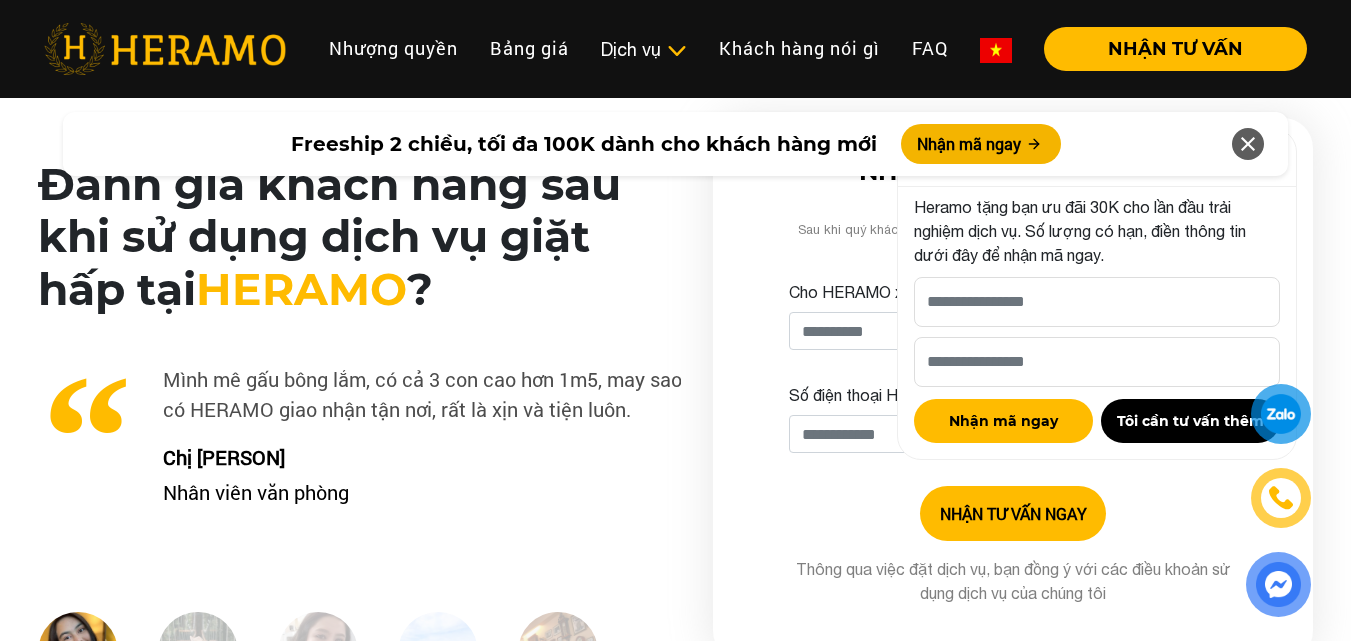 click on "Mình mê gấu bông lắm, có cả 3 con cao hơn 1m5, may sao có HERAMO giao nhận tận nơi, rất là xịn và tiện luôn." at bounding box center [360, 394] 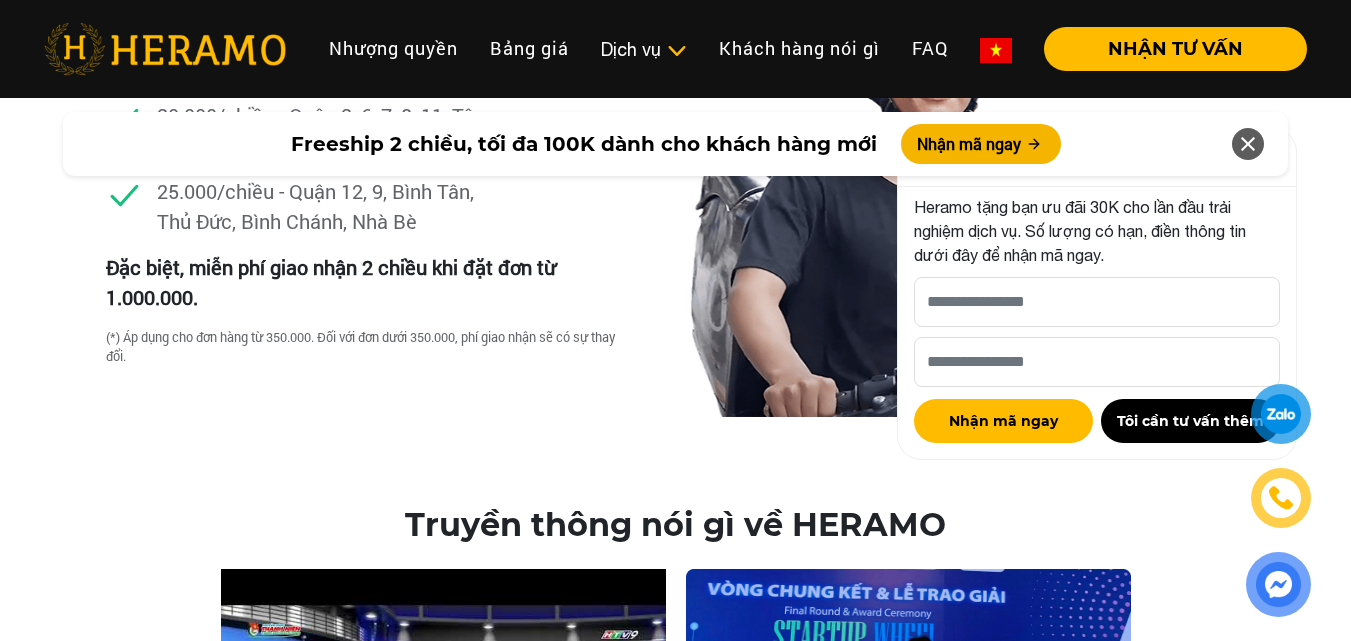 scroll, scrollTop: 5699, scrollLeft: 0, axis: vertical 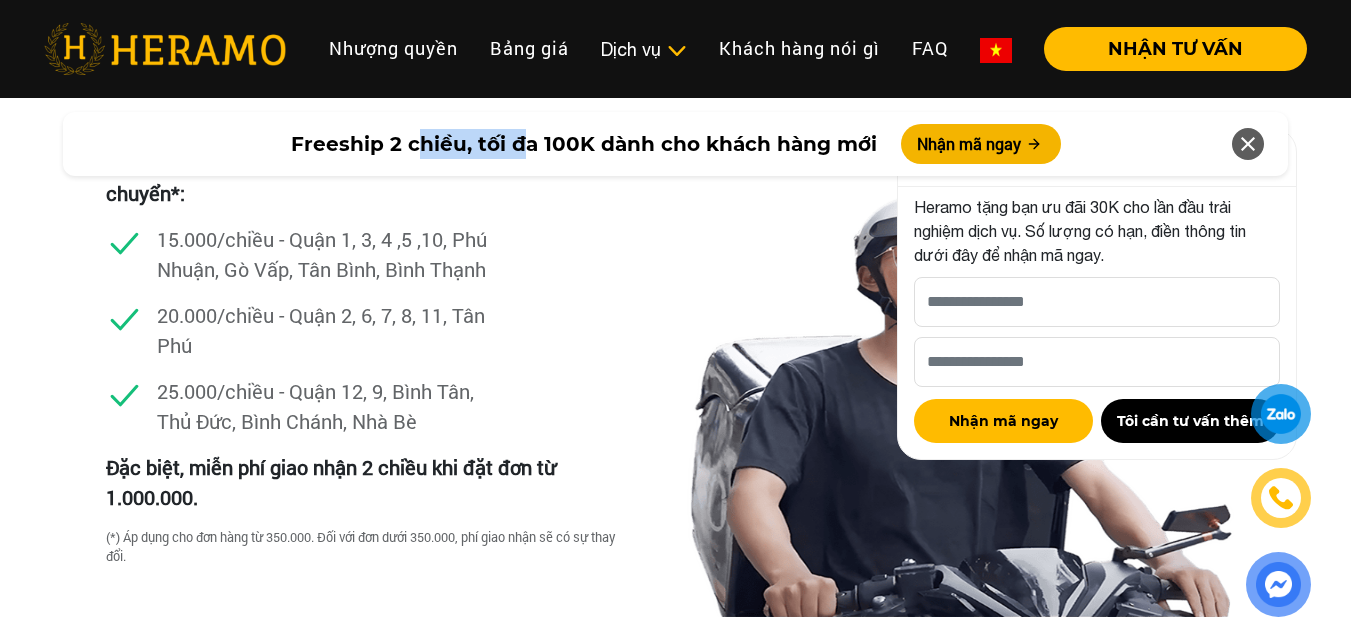 drag, startPoint x: 421, startPoint y: 186, endPoint x: 520, endPoint y: 174, distance: 99.724625 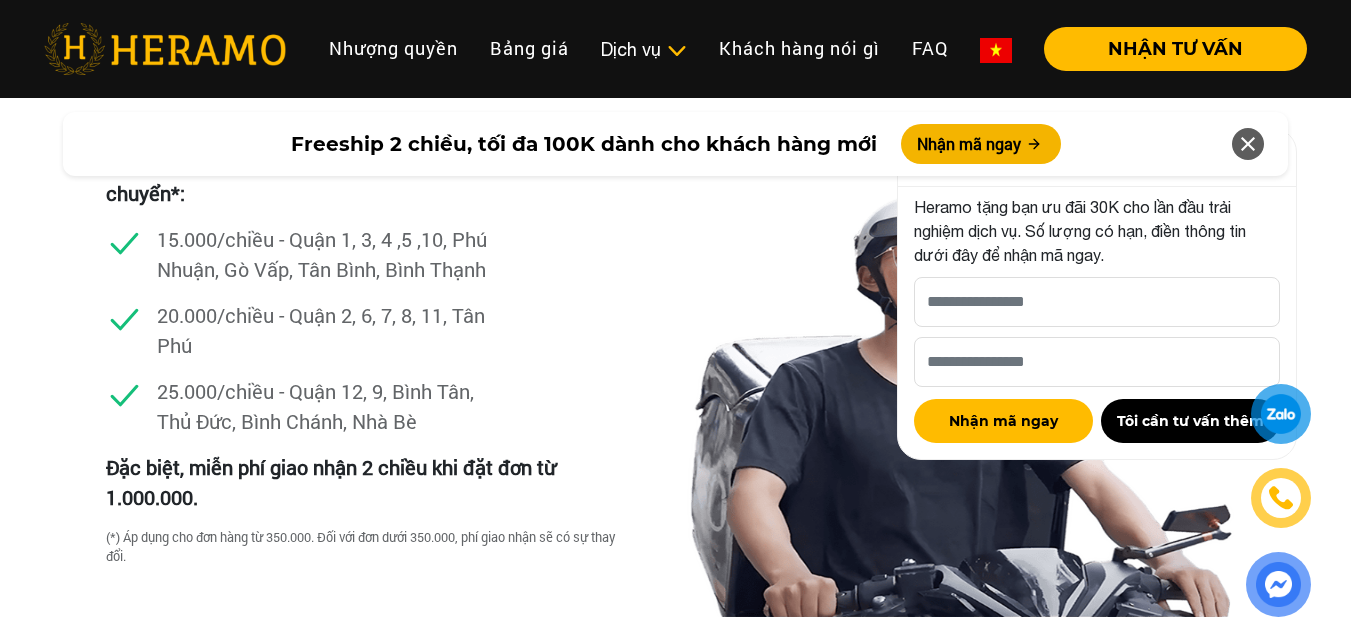 click on "15.000/chiều - Quận 1, 3, 4 ,5 ,10, Phú Nhuận, Gò Vấp, Tân Bình, Bình Thạnh" at bounding box center (327, 254) 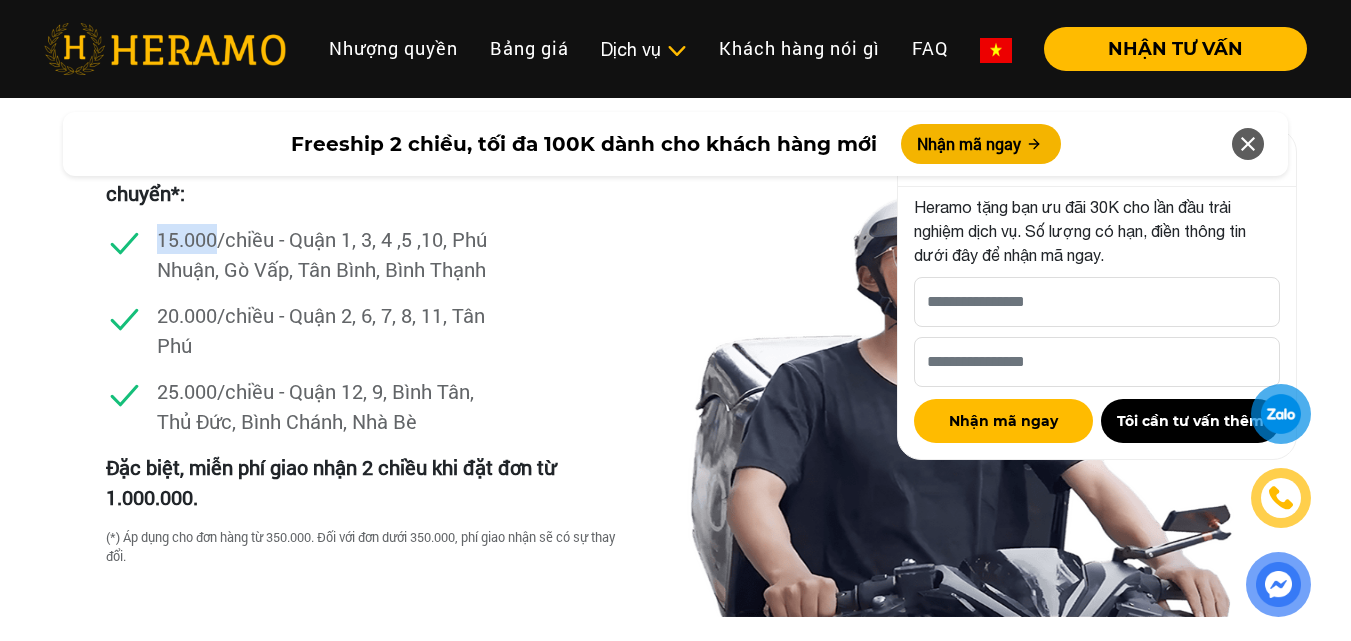 click on "15.000/chiều - Quận 1, 3, 4 ,5 ,10, Phú Nhuận, Gò Vấp, Tân Bình, Bình Thạnh" at bounding box center (327, 254) 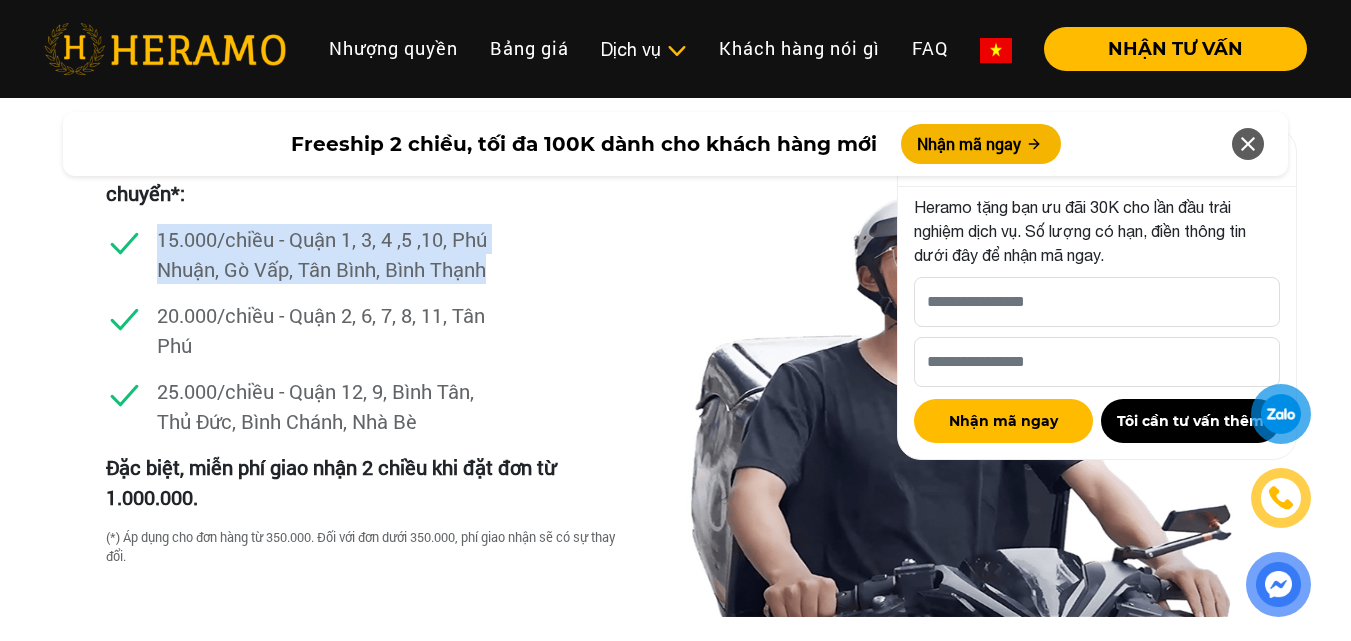click on "15.000/chiều - Quận 1, 3, 4 ,5 ,10, Phú Nhuận, Gò Vấp, Tân Bình, Bình Thạnh" at bounding box center (327, 254) 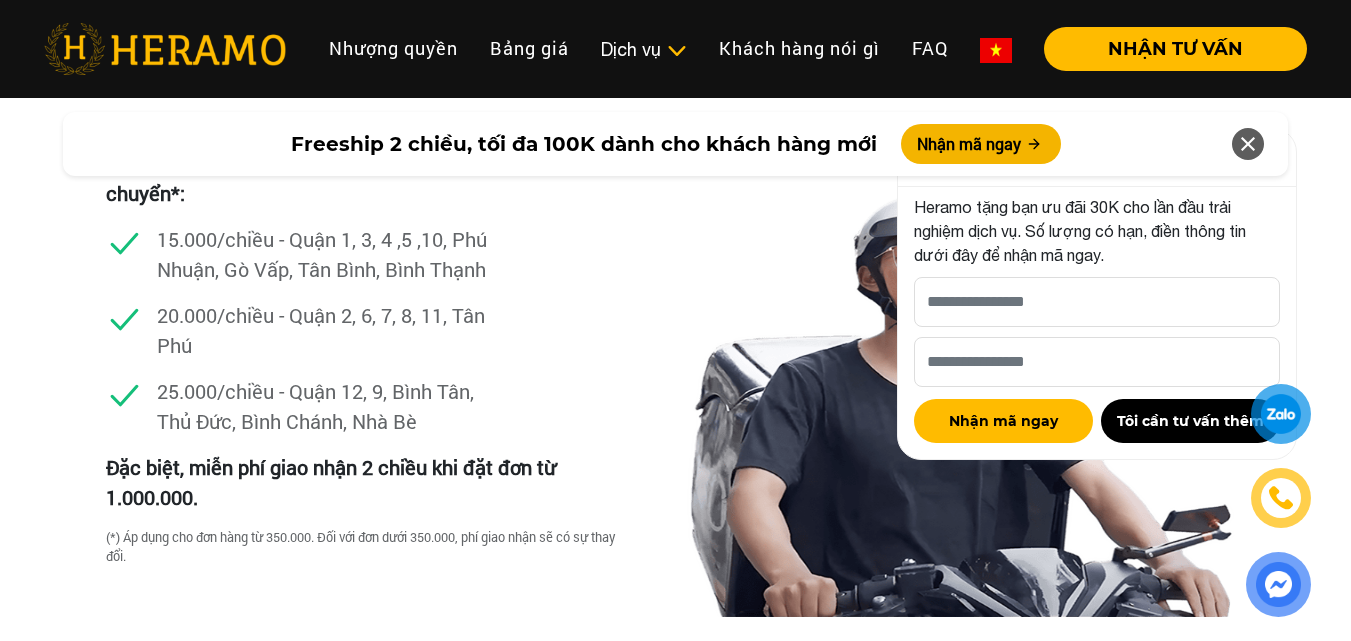 click on "15.000/chiều - Quận 1, 3, 4 ,5 ,10, Phú Nhuận, Gò Vấp, Tân Bình, Bình Thạnh" at bounding box center (327, 254) 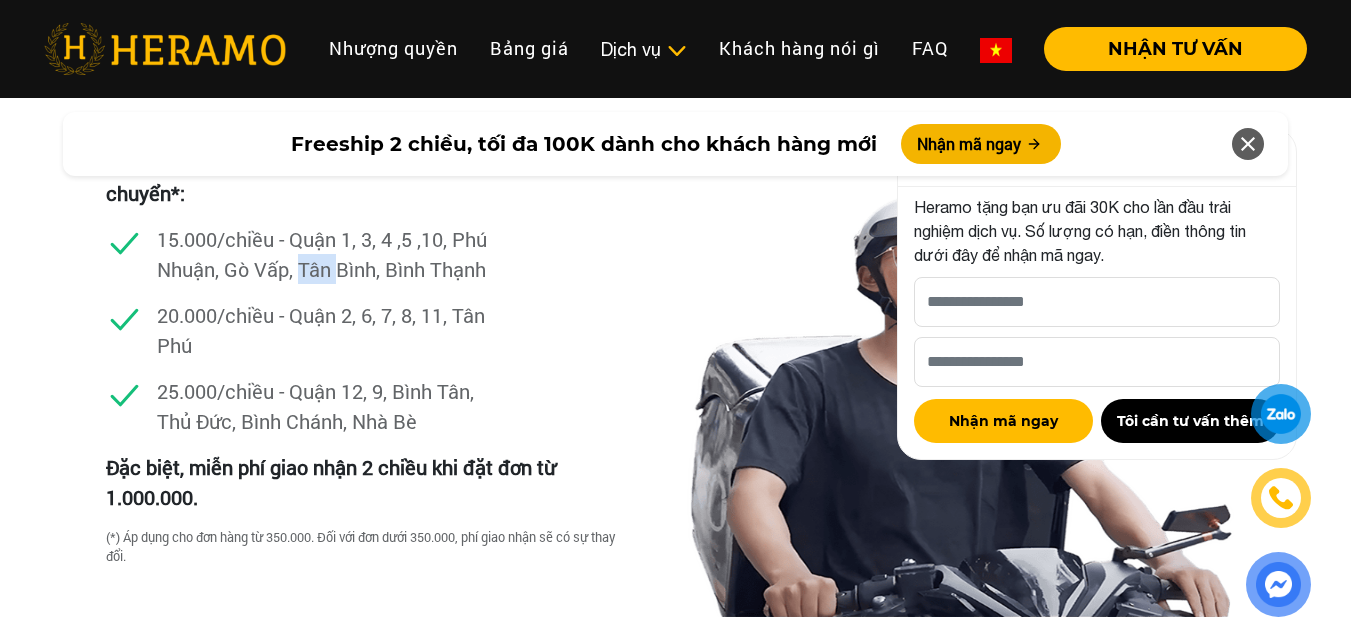 click on "15.000/chiều - Quận 1, 3, 4 ,5 ,10, Phú Nhuận, Gò Vấp, Tân Bình, Bình Thạnh" at bounding box center (327, 254) 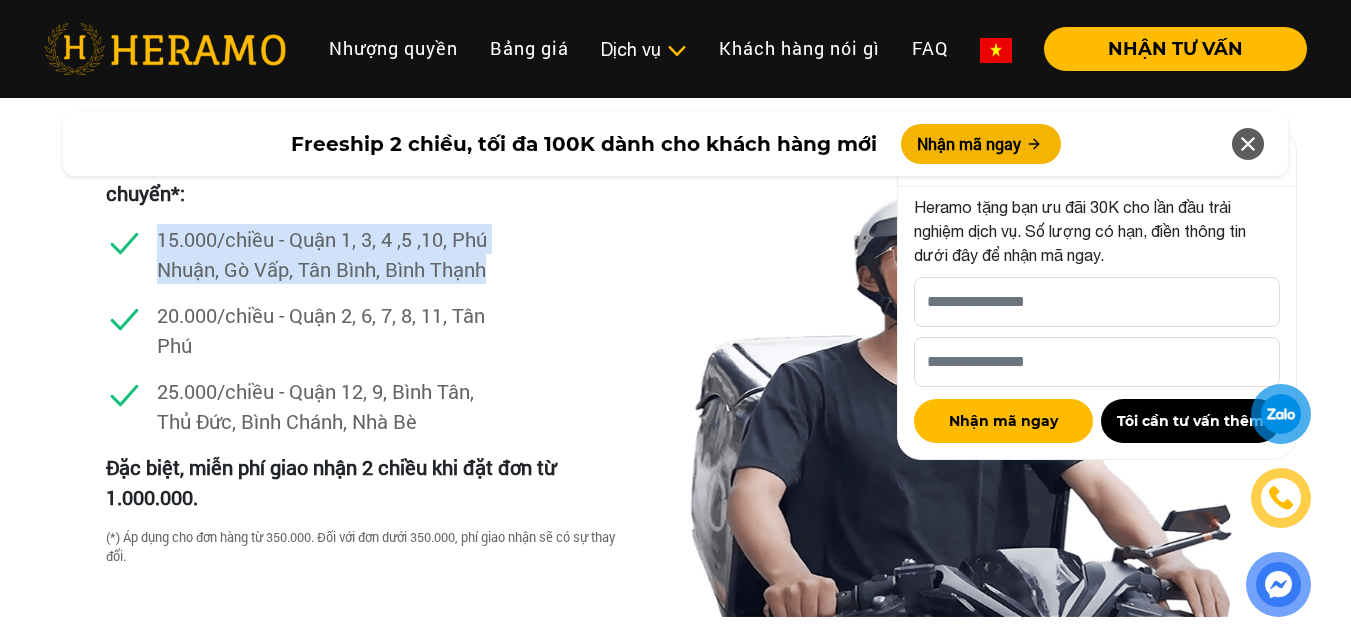 click on "15.000/chiều - Quận 1, 3, 4 ,5 ,10, Phú Nhuận, Gò Vấp, Tân Bình, Bình Thạnh" at bounding box center [327, 254] 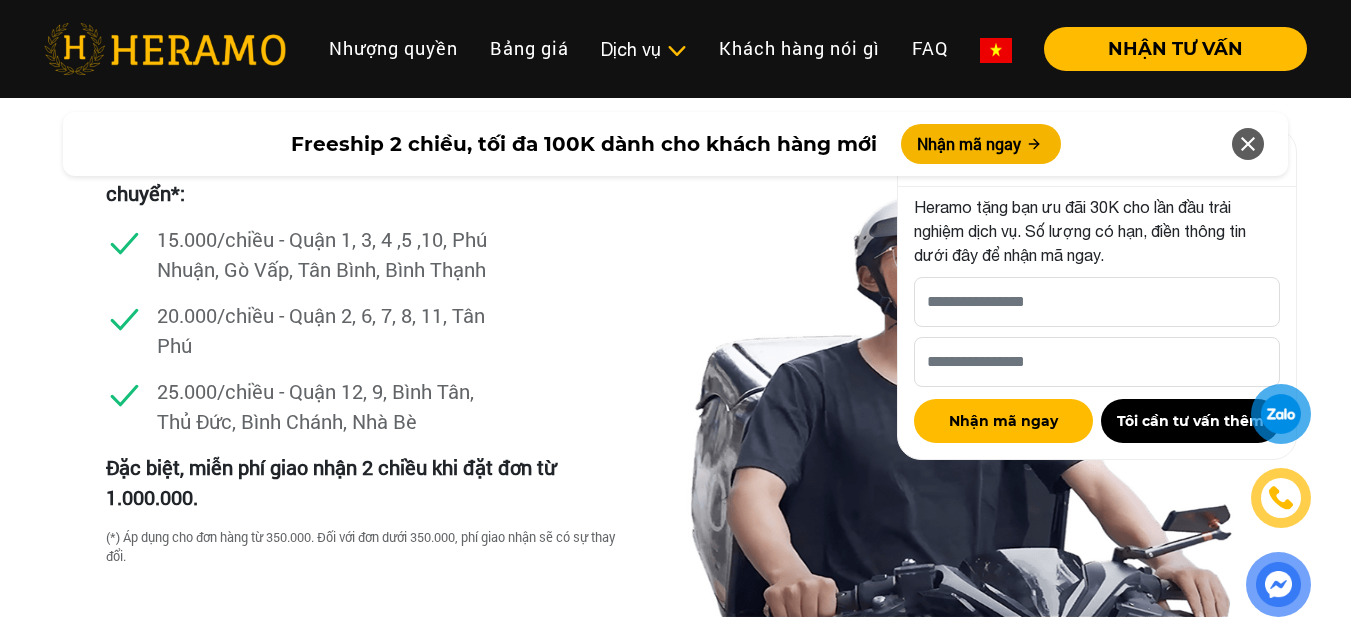 click on "20.000/chiều - Quận 2, 6, 7, 8, 11, Tân Phú" at bounding box center (327, 330) 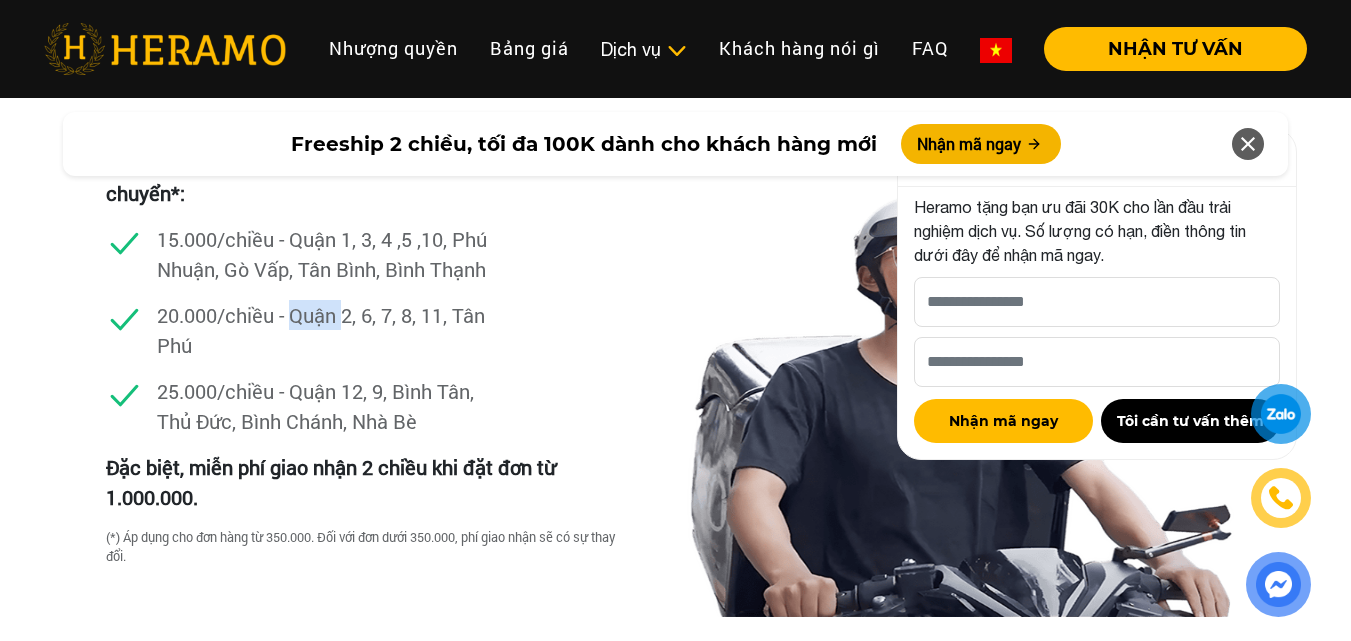 click on "20.000/chiều - Quận 2, 6, 7, 8, 11, Tân Phú" at bounding box center (327, 330) 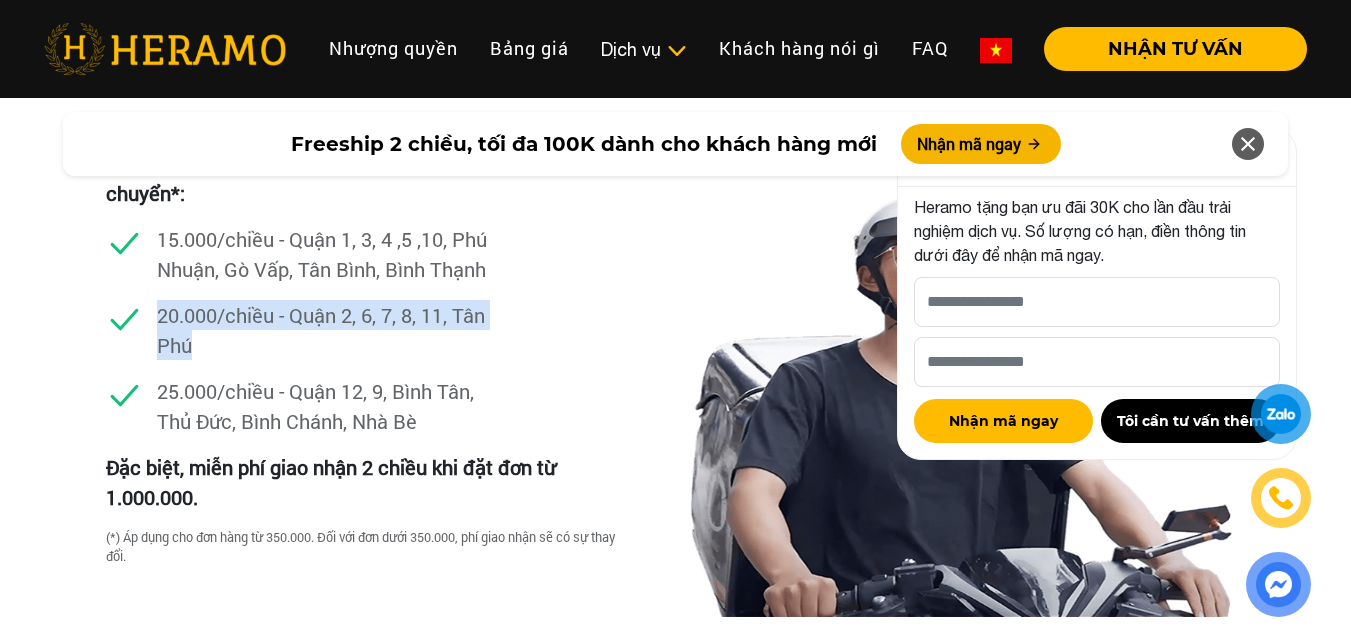 click on "20.000/chiều - Quận 2, 6, 7, 8, 11, Tân Phú" at bounding box center (327, 330) 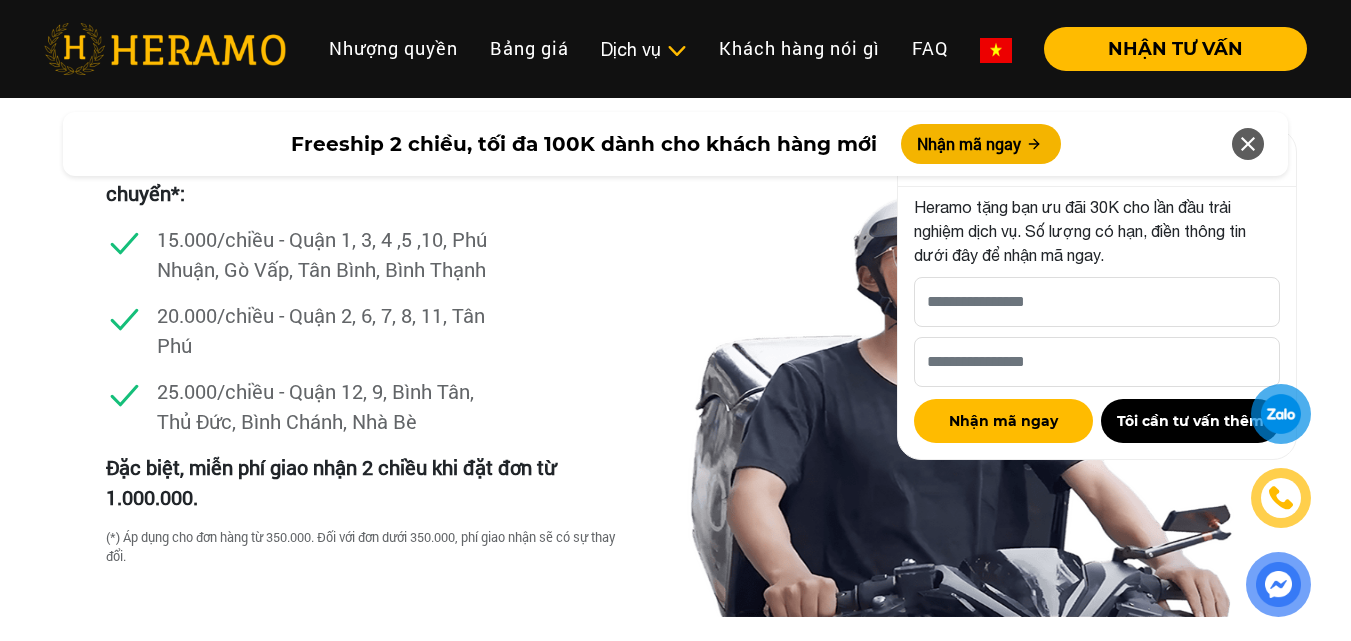 click on "25.000/chiều - Quận 12, 9, Bình Tân, Thủ Đức, Bình Chánh, Nhà Bè" at bounding box center (327, 406) 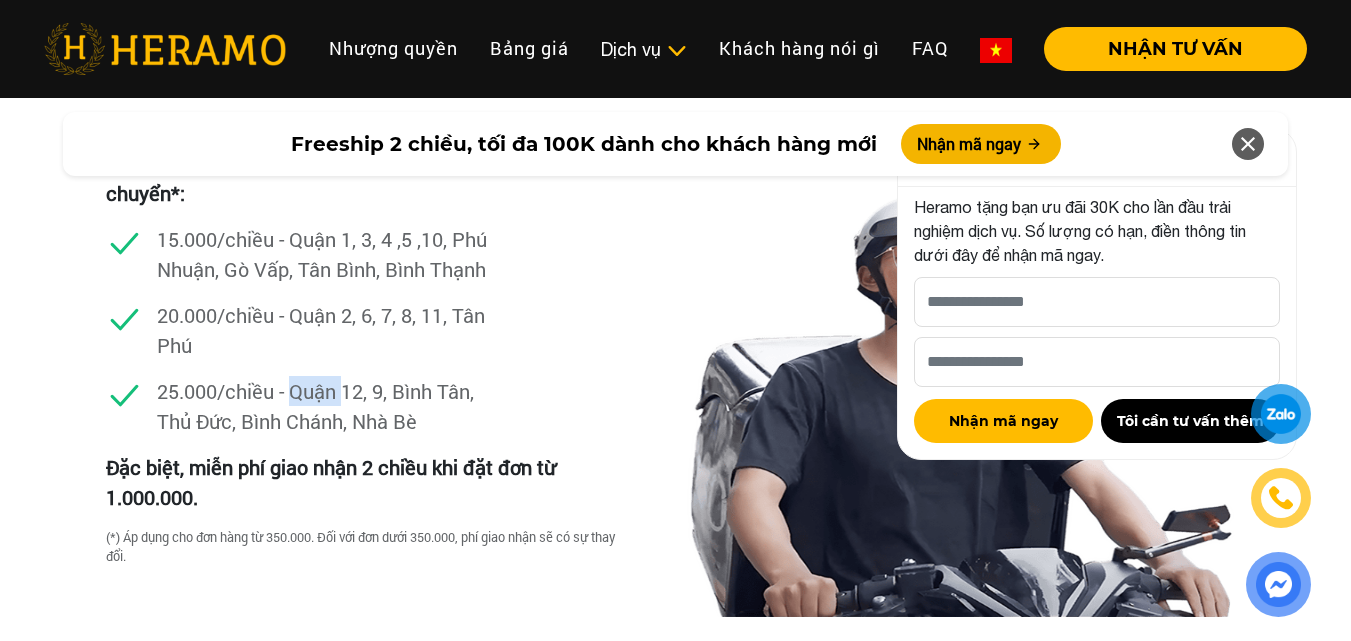 click on "25.000/chiều - Quận 12, 9, Bình Tân, Thủ Đức, Bình Chánh, Nhà Bè" at bounding box center [327, 406] 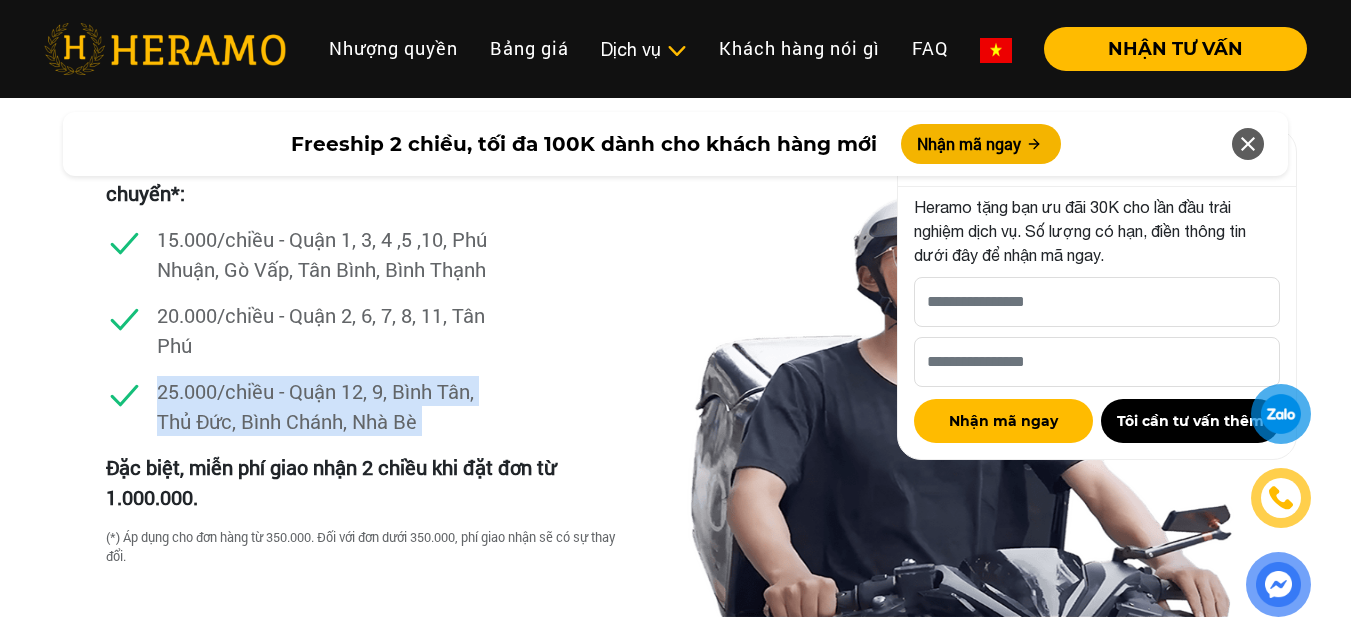 click on "25.000/chiều - Quận 12, 9, Bình Tân, Thủ Đức, Bình Chánh, Nhà Bè" at bounding box center (327, 406) 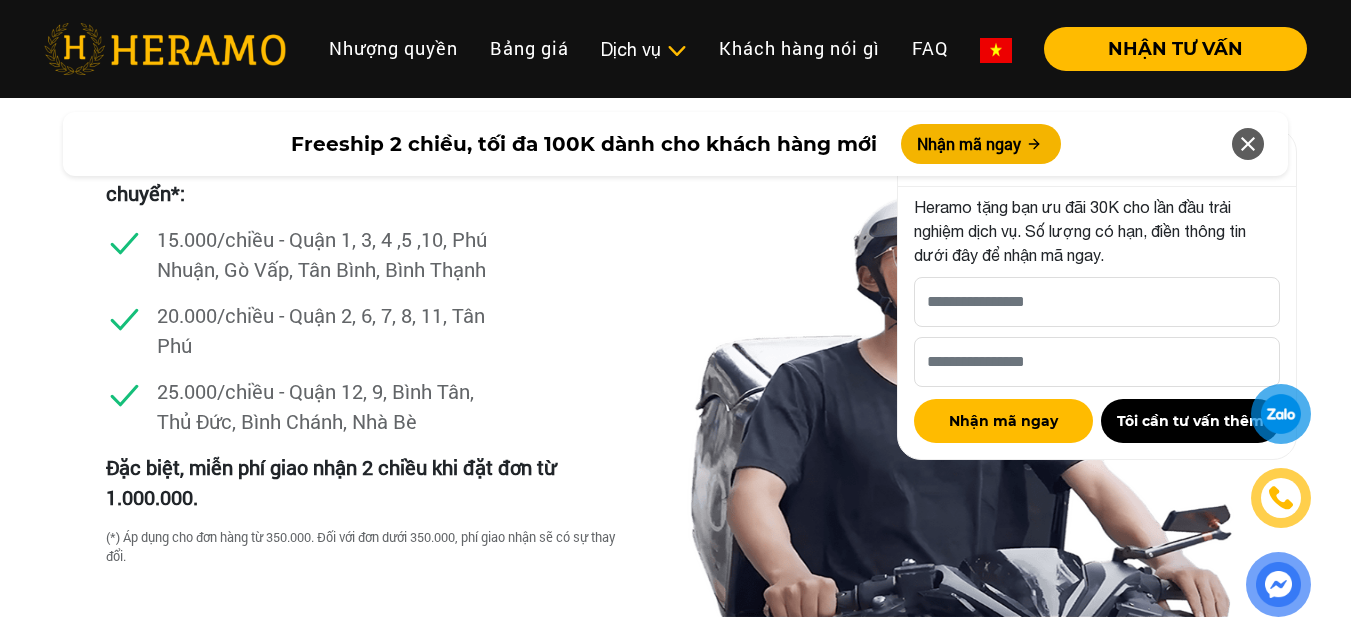 click on "Đặc biệt, miễn phí giao nhận 2 chiều khi đặt đơn từ 1.000.000." at bounding box center [362, 482] 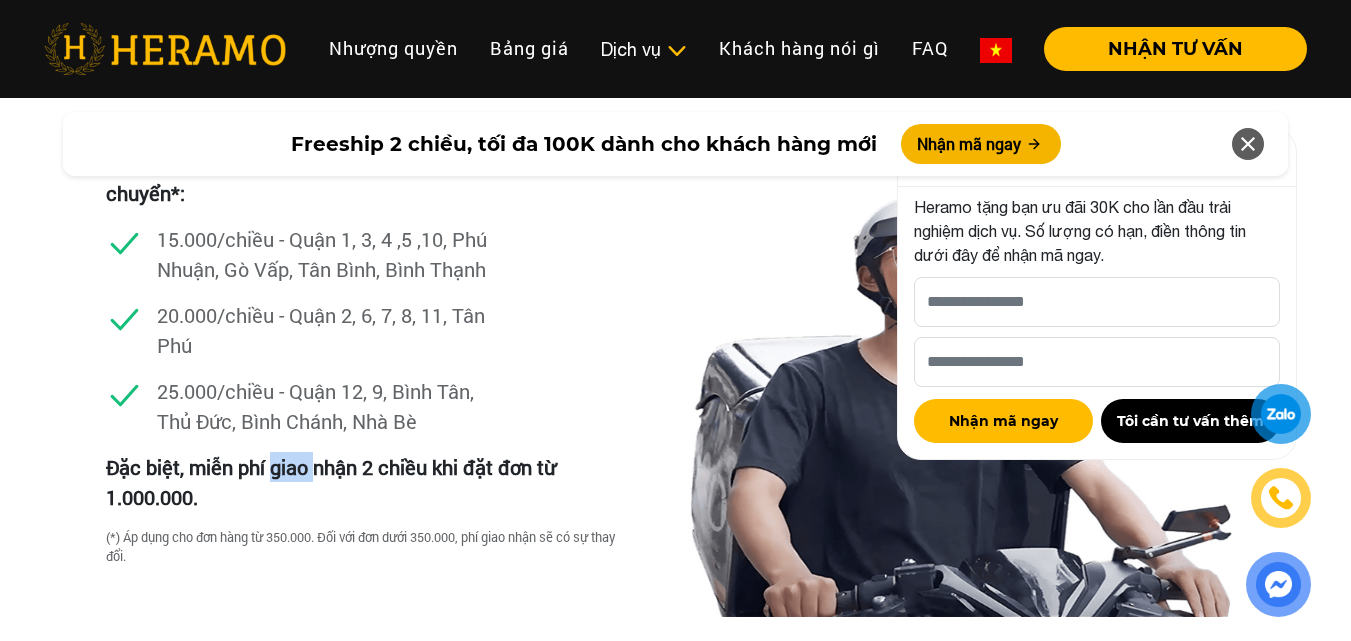 click on "Đặc biệt, miễn phí giao nhận 2 chiều khi đặt đơn từ 1.000.000." at bounding box center (362, 482) 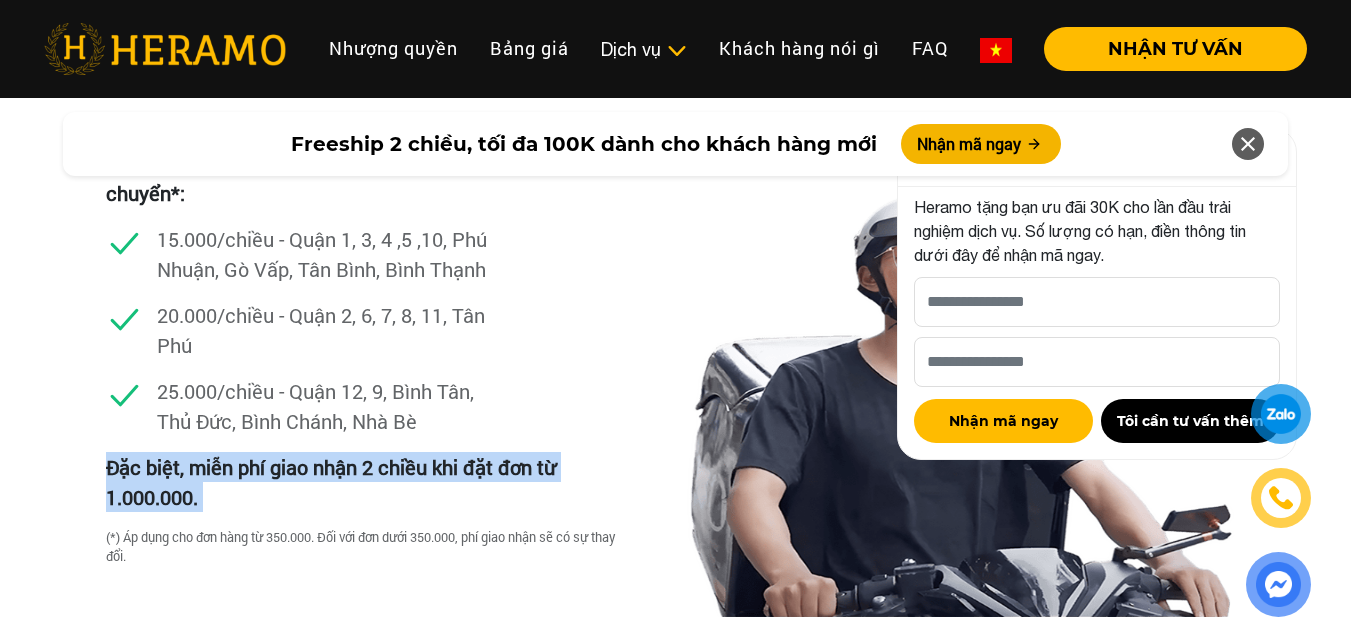 click on "Đặc biệt, miễn phí giao nhận 2 chiều khi đặt đơn từ 1.000.000." at bounding box center (362, 482) 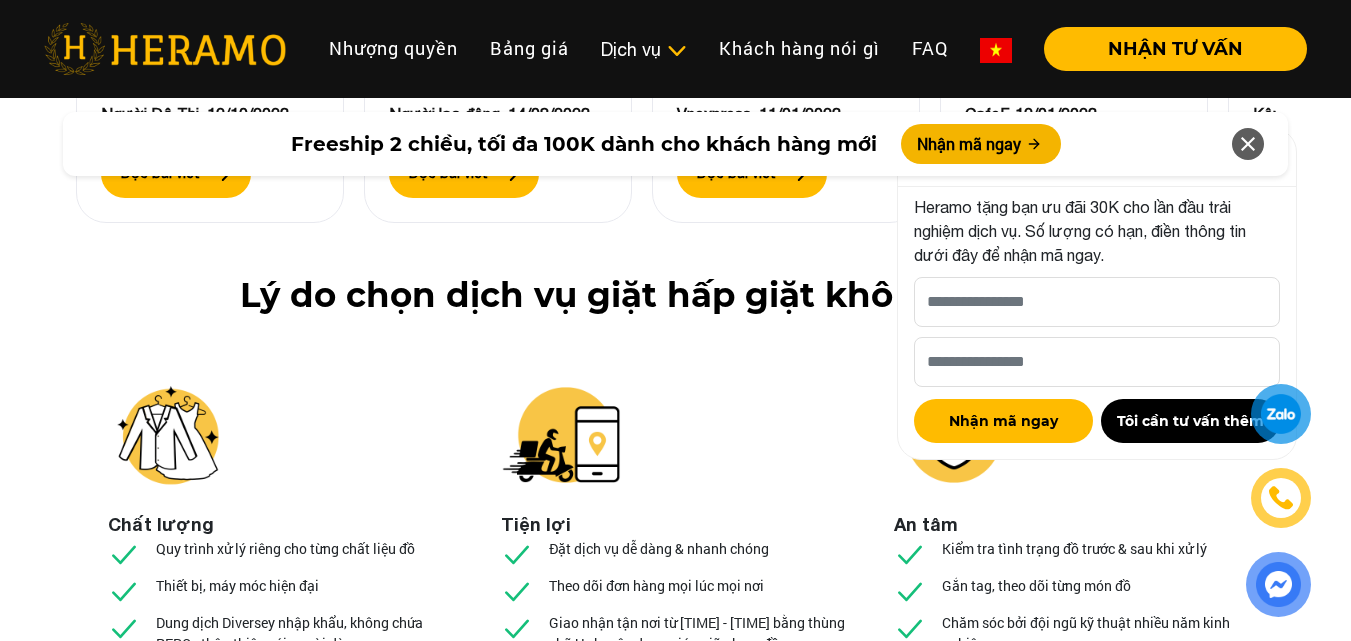 scroll, scrollTop: 6799, scrollLeft: 0, axis: vertical 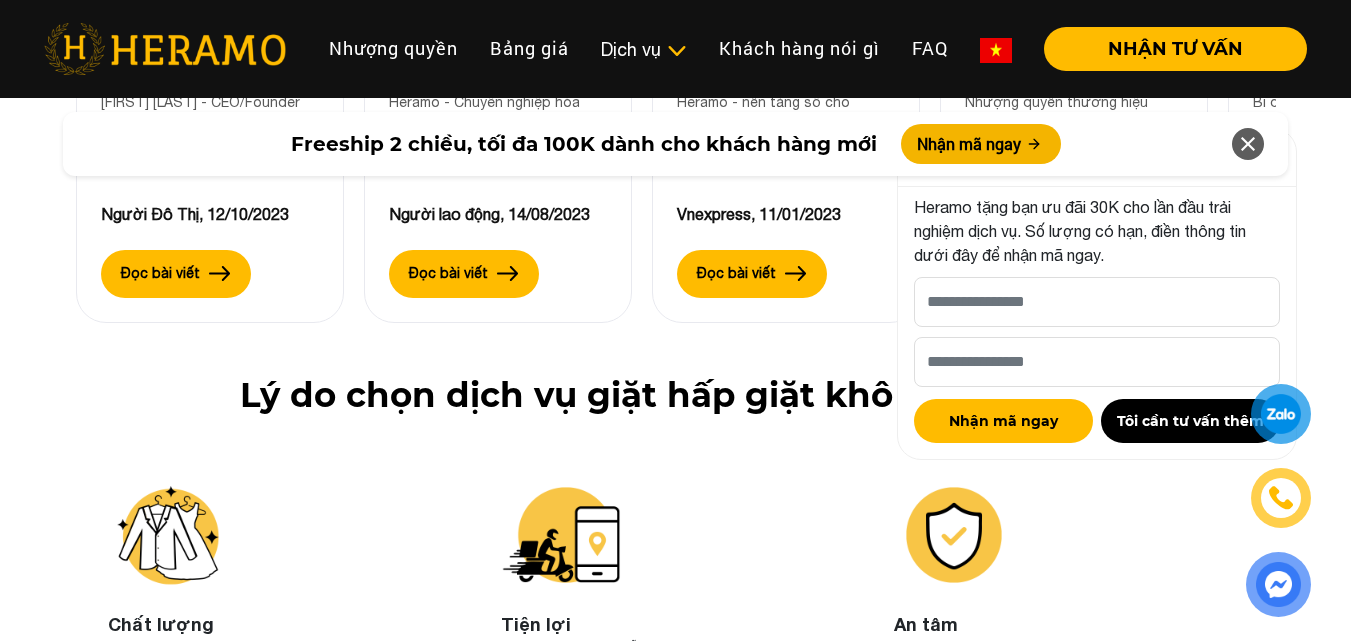 click on "Lý do chọn dịch vụ giặt hấp giặt khô tại  HERAMO" at bounding box center (676, 395) 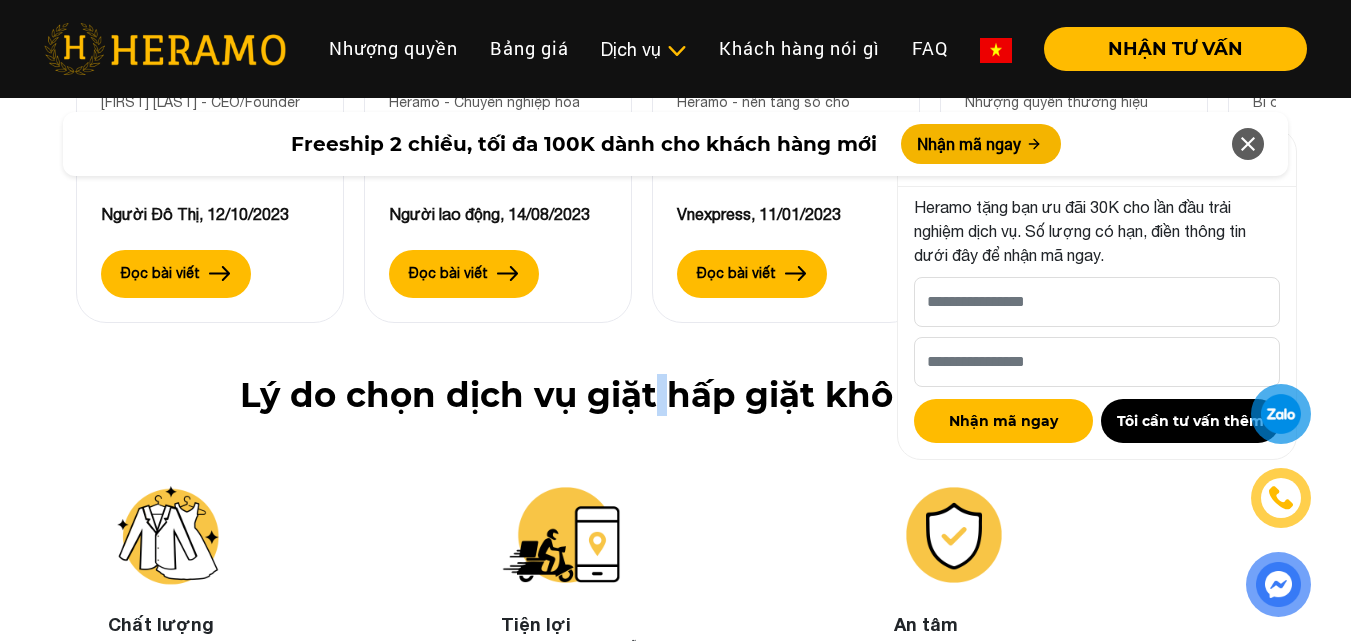 click on "Lý do chọn dịch vụ giặt hấp giặt khô tại  HERAMO" at bounding box center [676, 395] 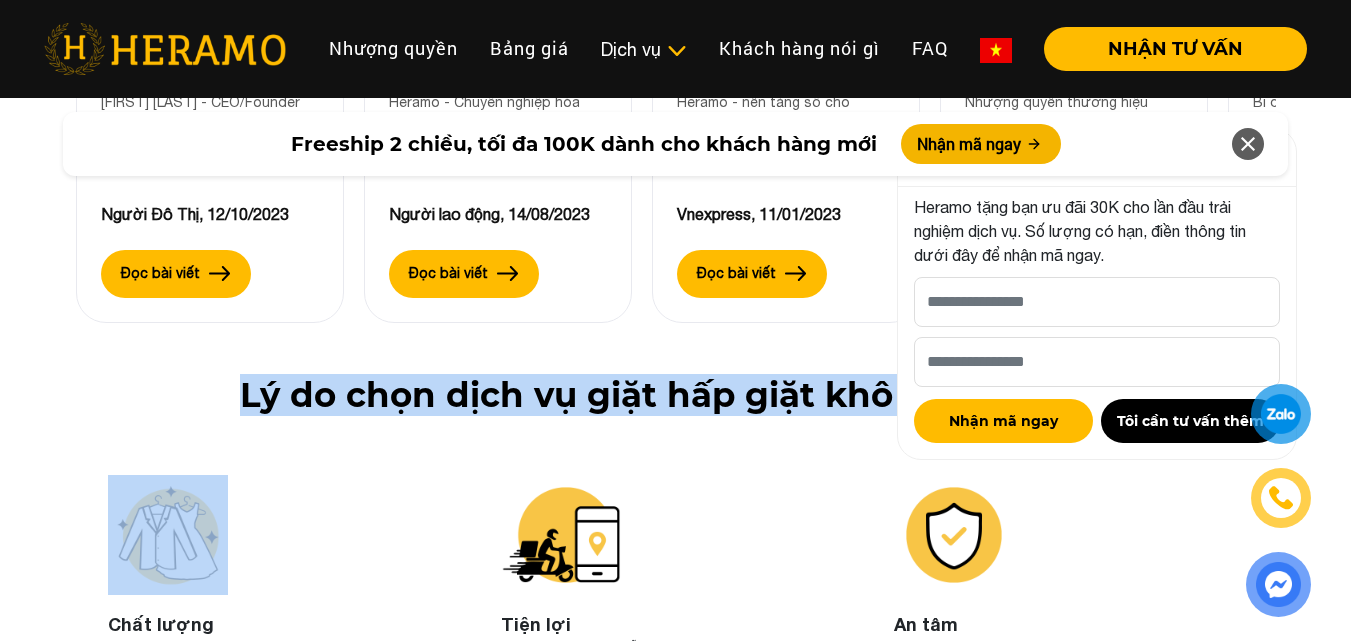 click on "Lý do chọn dịch vụ giặt hấp giặt khô tại  HERAMO" at bounding box center (676, 395) 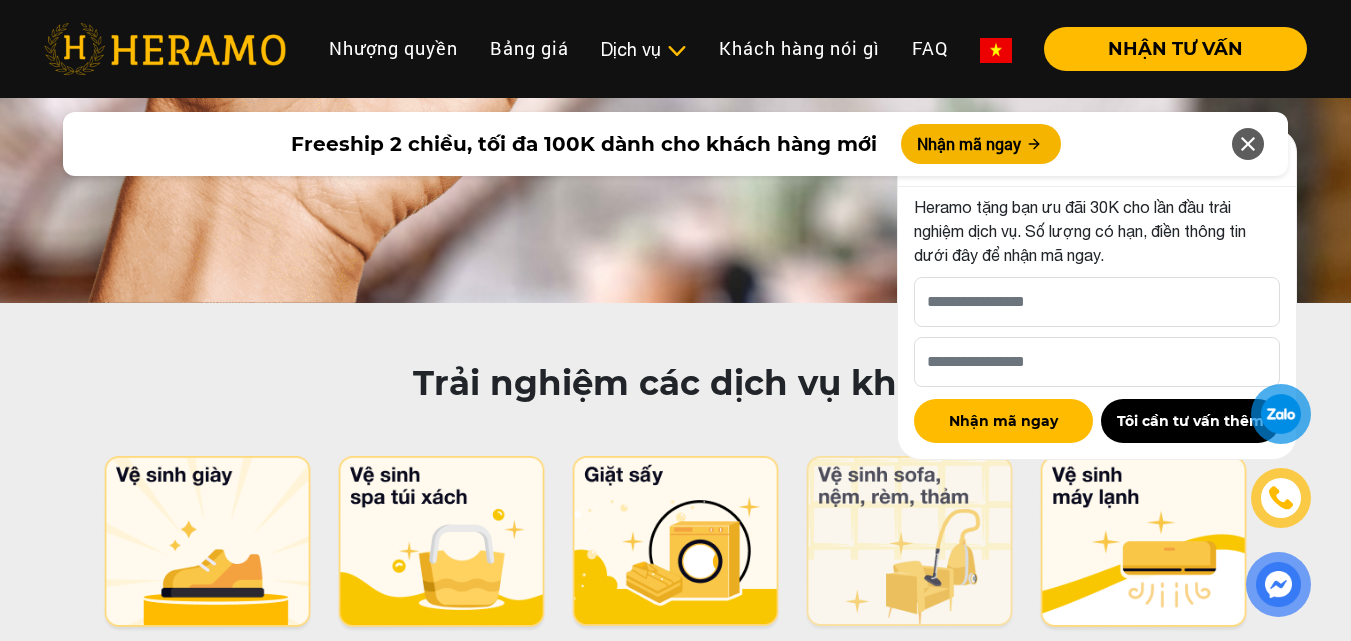 scroll, scrollTop: 9599, scrollLeft: 0, axis: vertical 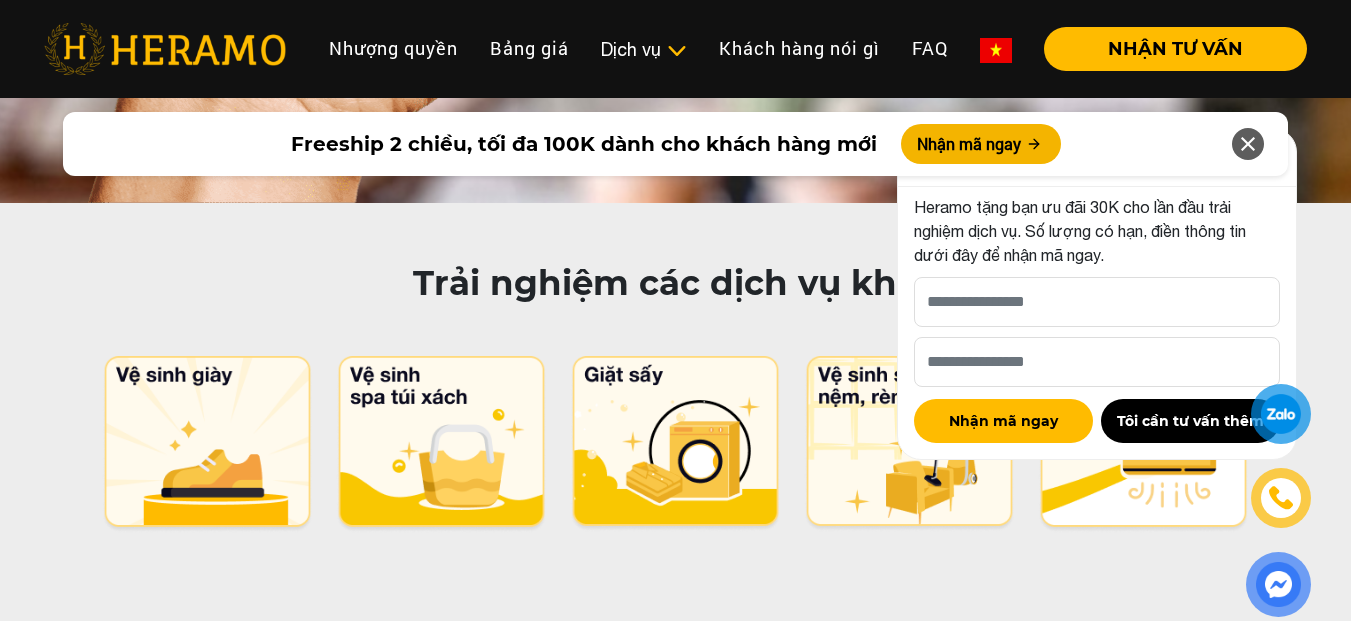 click at bounding box center [1248, 144] 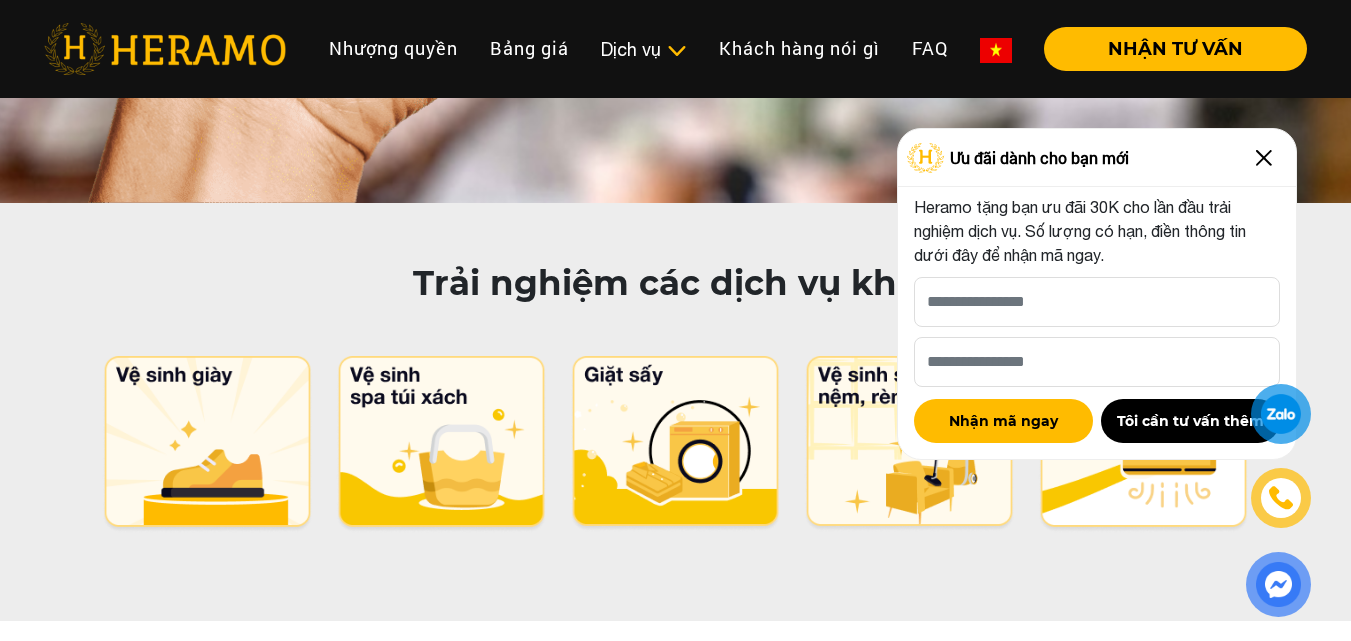 click at bounding box center (1264, 158) 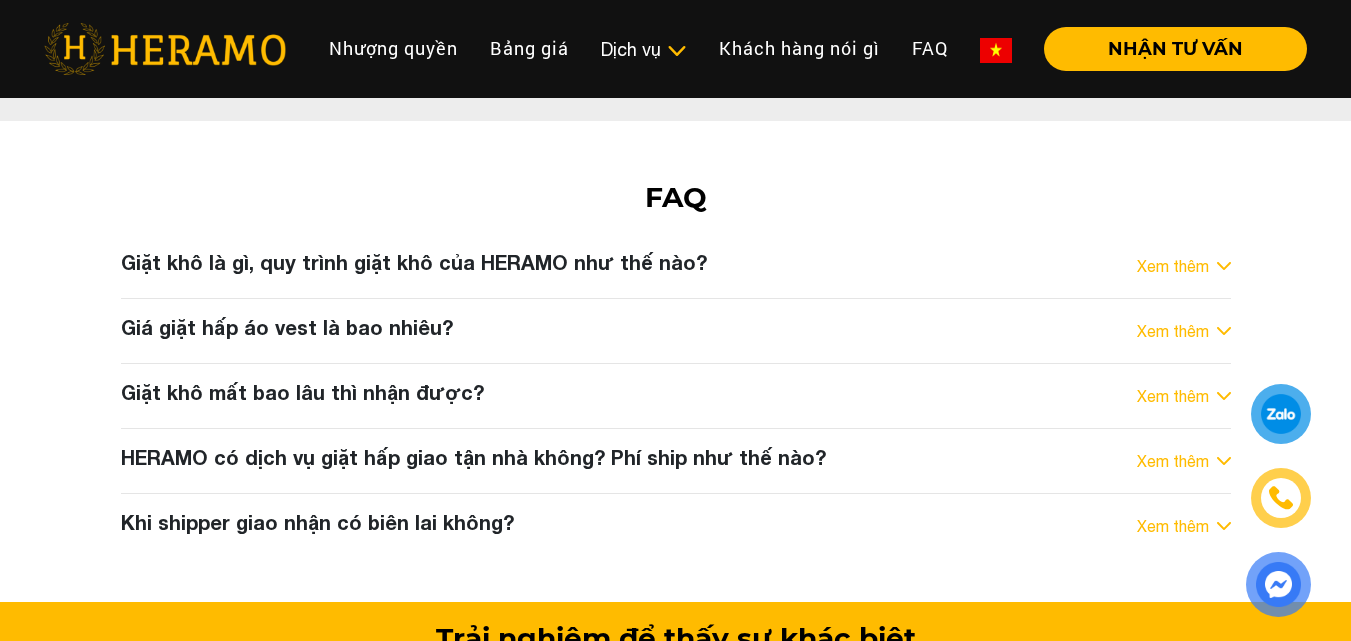scroll, scrollTop: 10299, scrollLeft: 0, axis: vertical 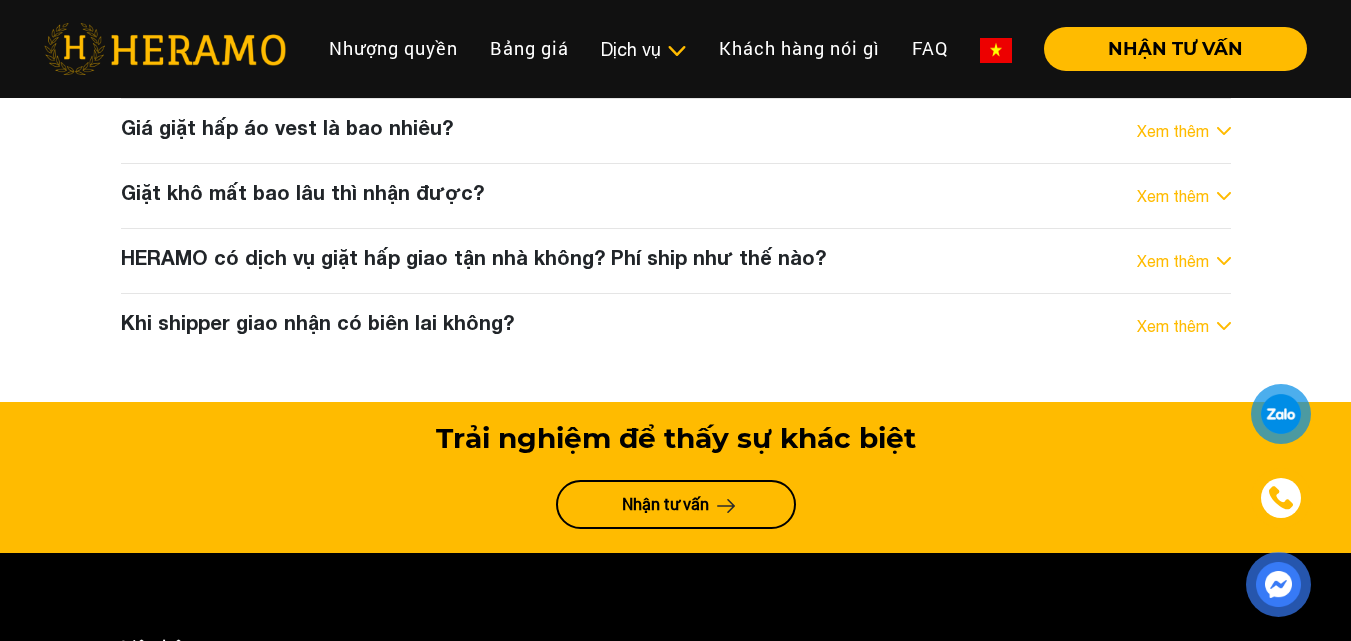 click on "Giặt khô là gì, quy trình giặt khô của HERAMO như thế nào?  Xem thêm  Giặt khô là phương pháp giặt quần áo không cần dùng nước. Thay vào đó, sử dụng các hợp chất hữu cơ là dung môi giặt để làm sạch vết bẩn giúp quần áo không bị nhăn nhúm, mất nếp, co rút hoặc phai màu. Quy trình giặt khô (dry cleaning) tiêu chuẩn tại Heramo gồm 5 bước như sau:
• Bước 1: Phân loại, Gắn Tag, Kiểm Tra Tẩy Điểm Dơ
• Bước 2: Giặt Hấp (Dry Cleaning) & Xả Vắt
• Bước 3: Thổi Phom
• Bước 4: Ủi & Pressing
• Bước 5: Kiểm Tra Chất Lượng & Đóng Gói
Giá giặt hấp áo vest là bao nhiêu?  Xem thêm  Giá giặt hấp áo vest tại HERAMO chỉ từ 80K. Khi sử dụng gói dịch vụ này, áo vest của bạn sẽ được:
Xem thêm" at bounding box center (676, 196) 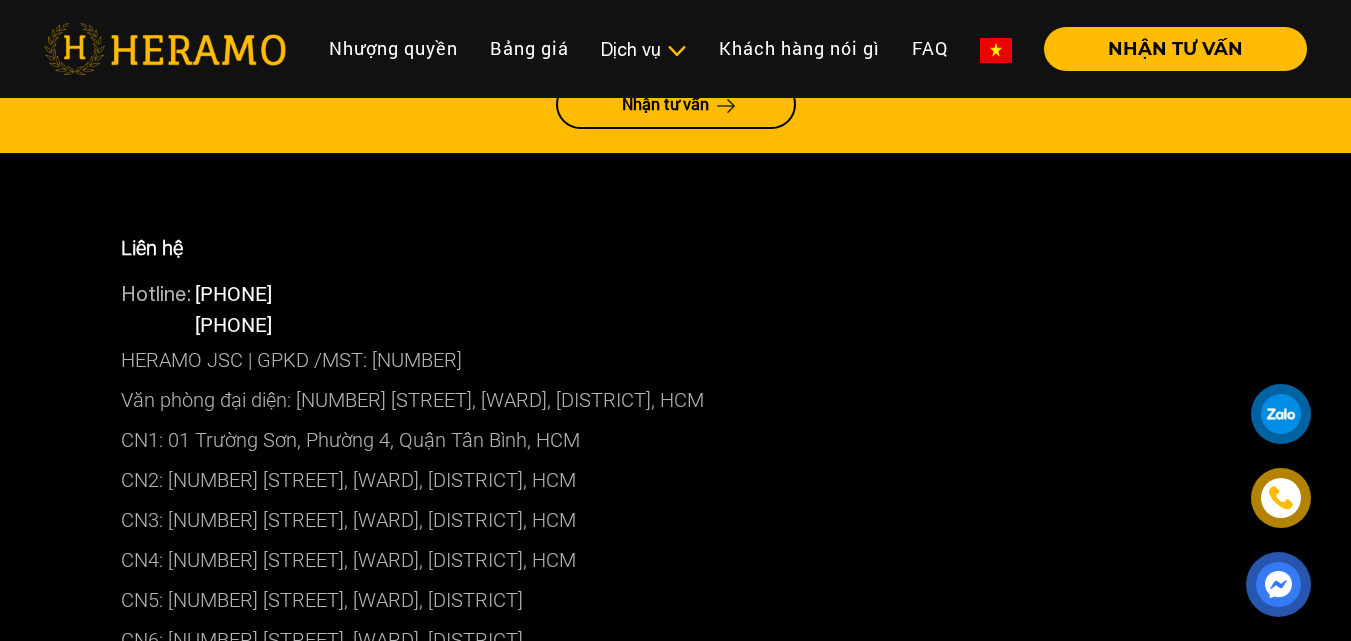 scroll, scrollTop: 10799, scrollLeft: 0, axis: vertical 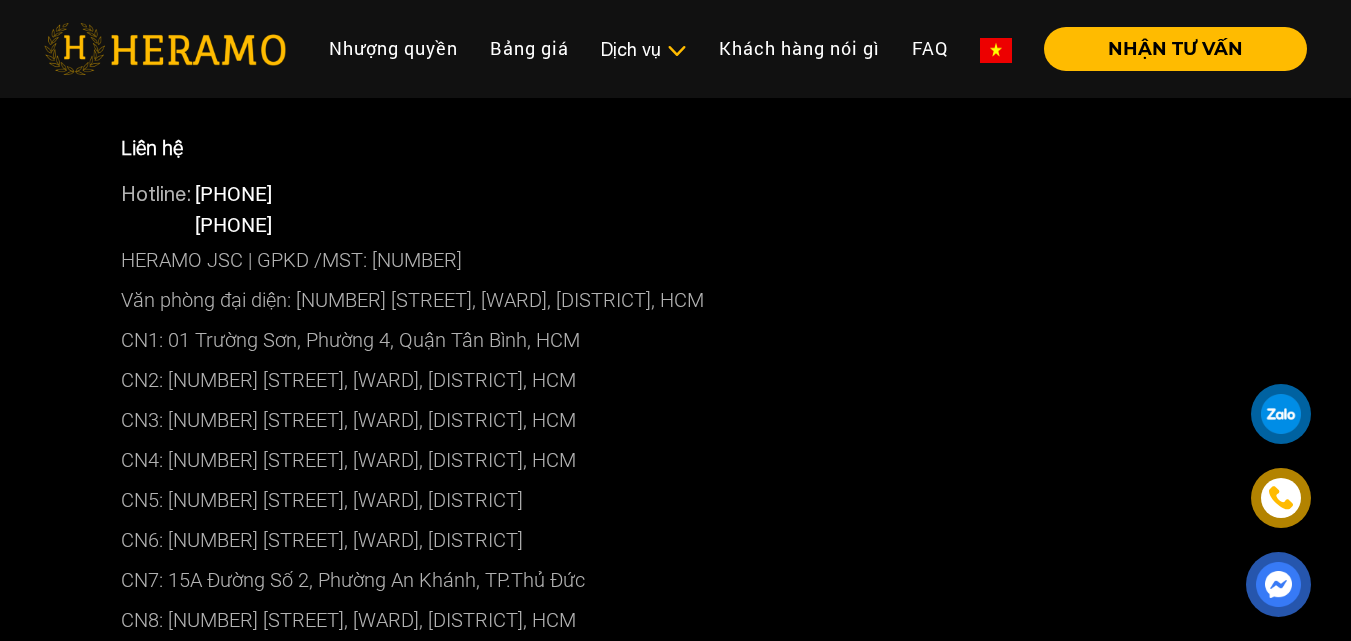 click on "Hotline: [PHONE]" at bounding box center (676, 224) 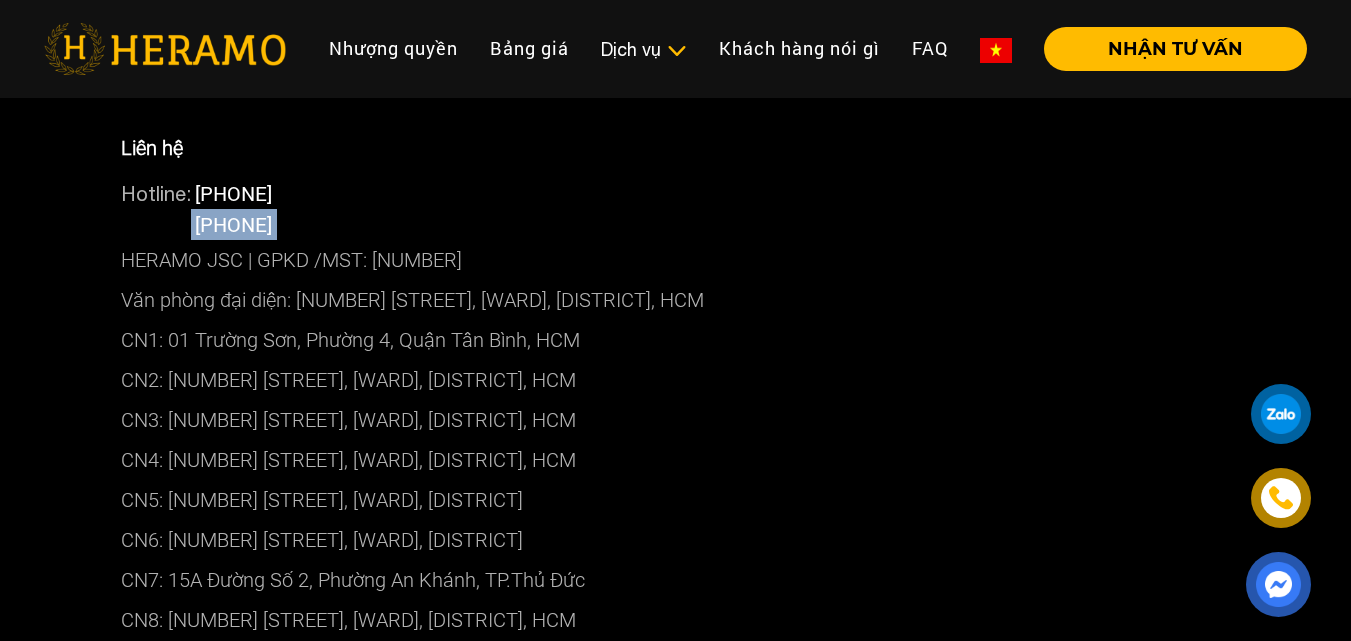 click on "Hotline: [PHONE]" at bounding box center (676, 224) 